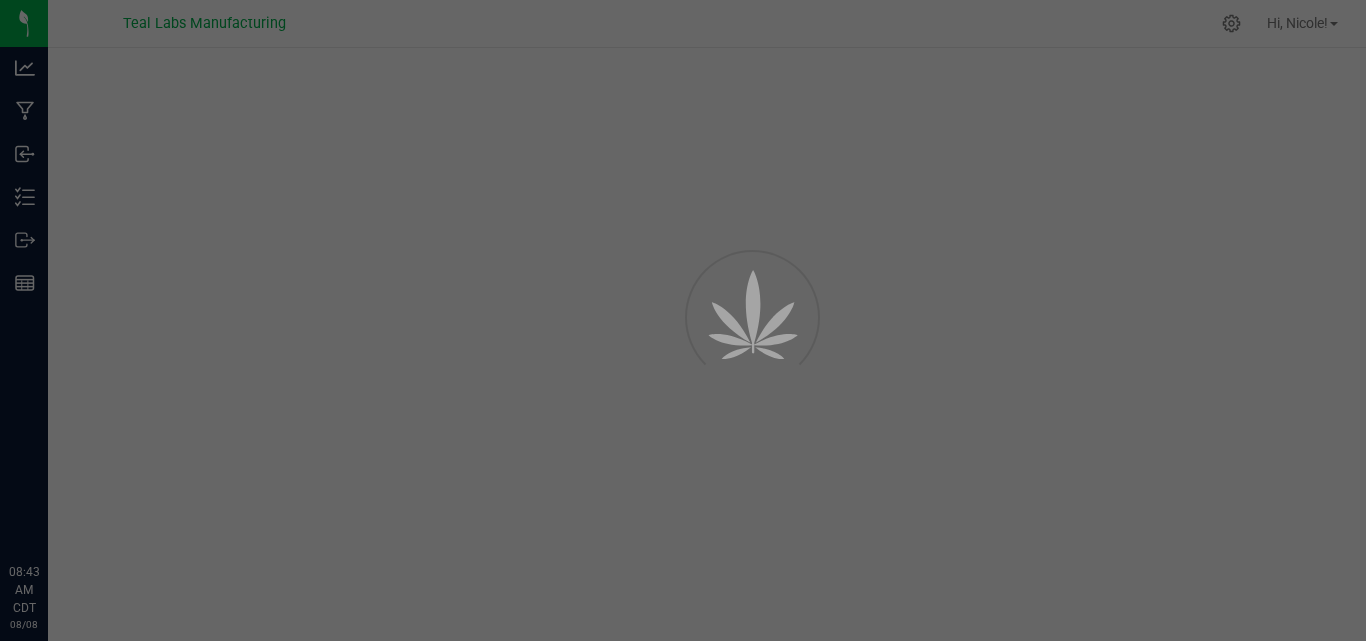 scroll, scrollTop: 0, scrollLeft: 0, axis: both 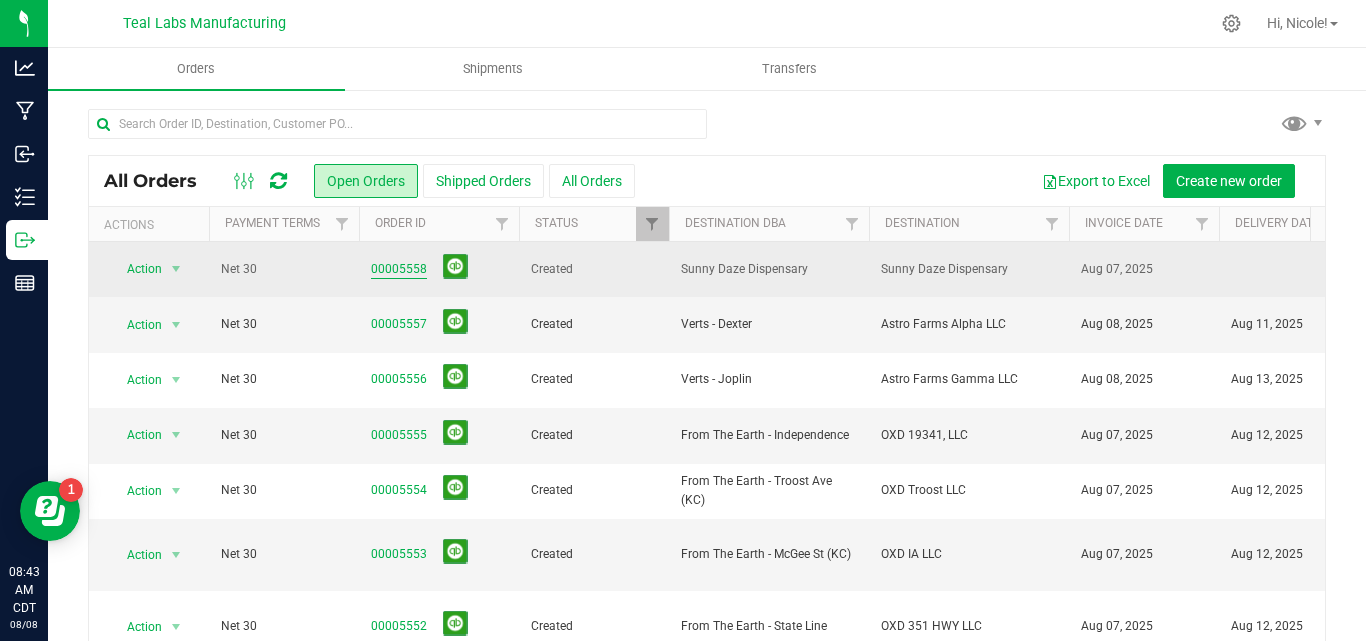 click on "00005558" at bounding box center [399, 269] 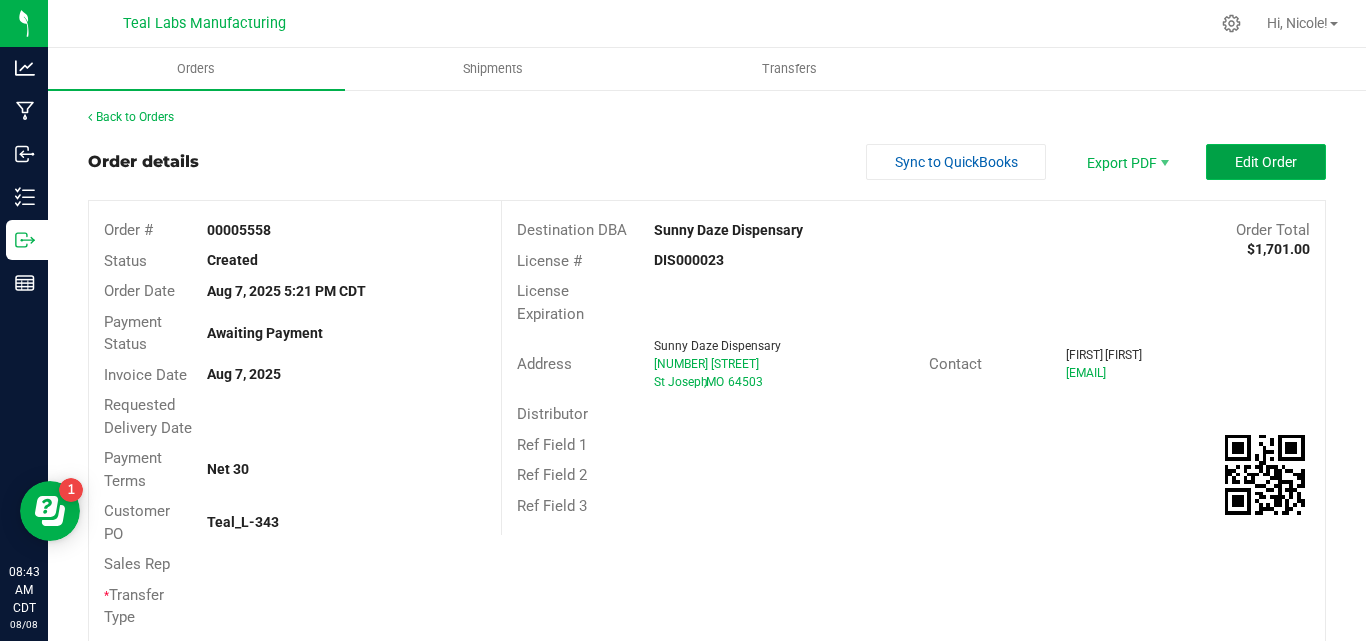 click on "Edit Order" at bounding box center [1266, 162] 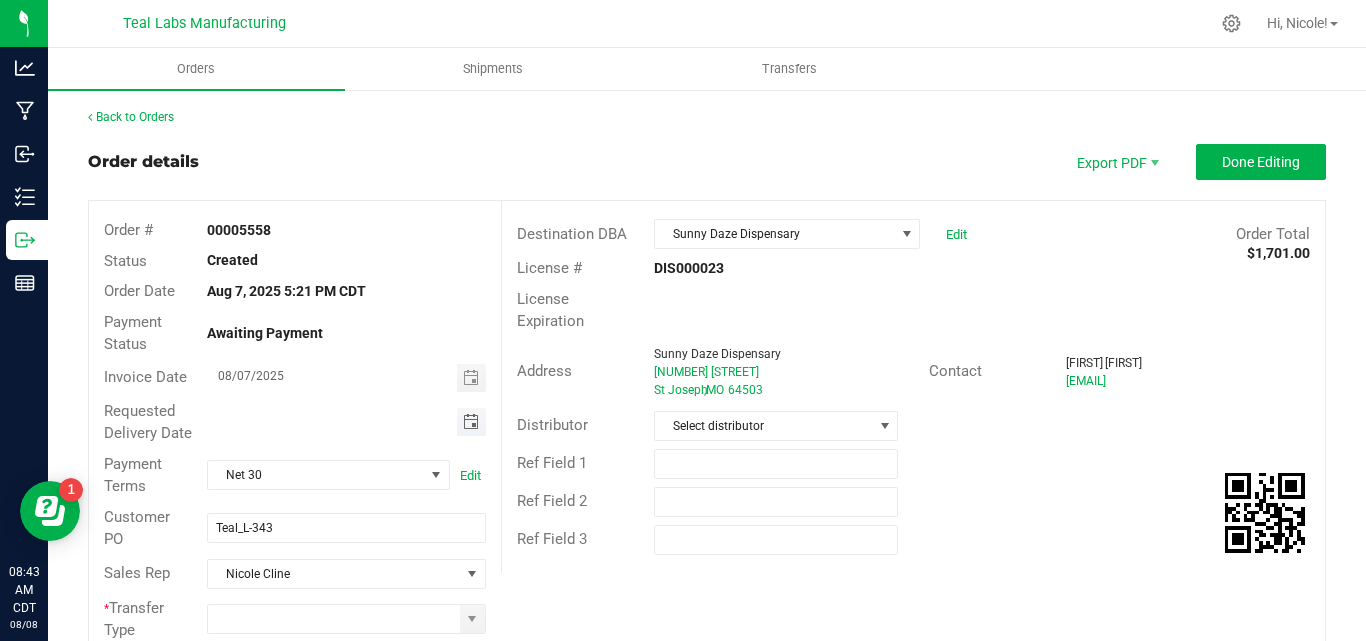 click at bounding box center (471, 422) 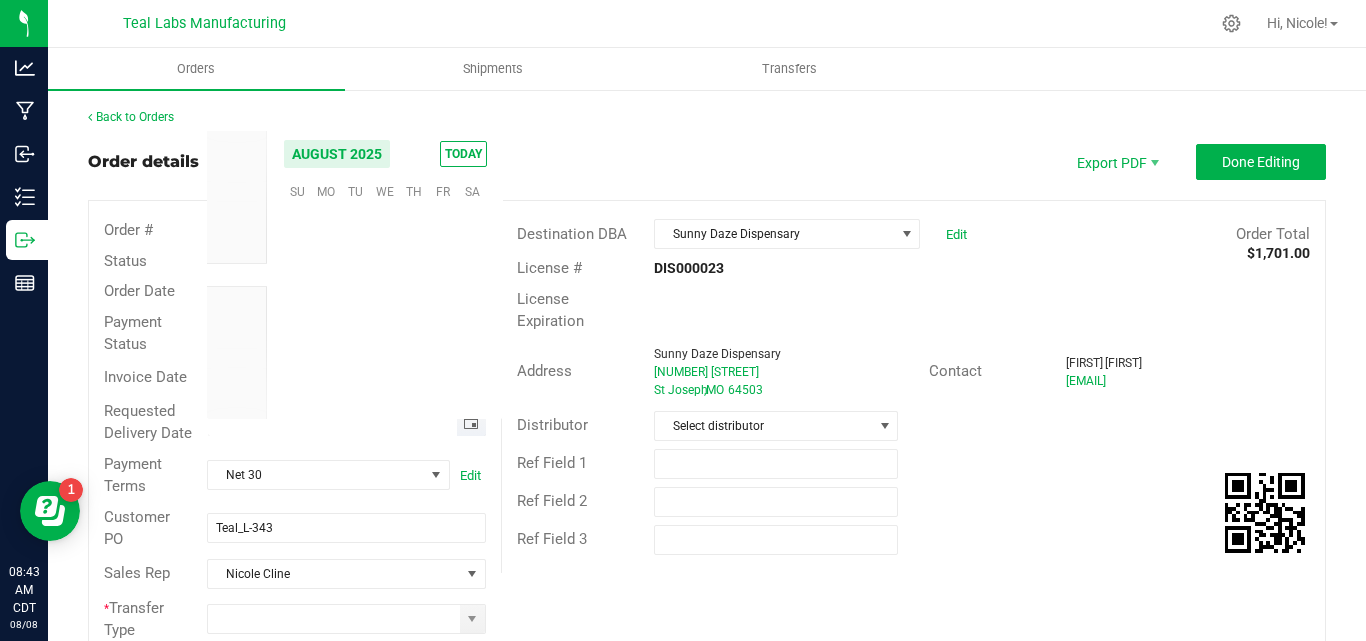 scroll, scrollTop: 0, scrollLeft: 0, axis: both 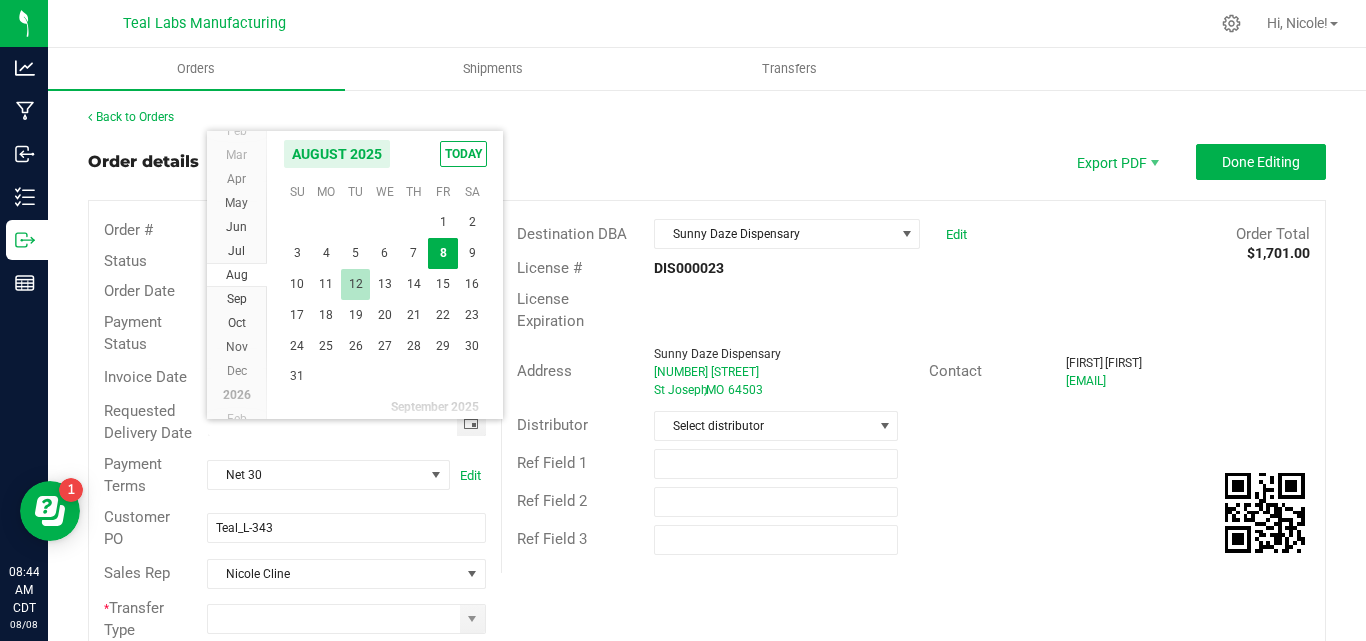 click on "12" at bounding box center (355, 284) 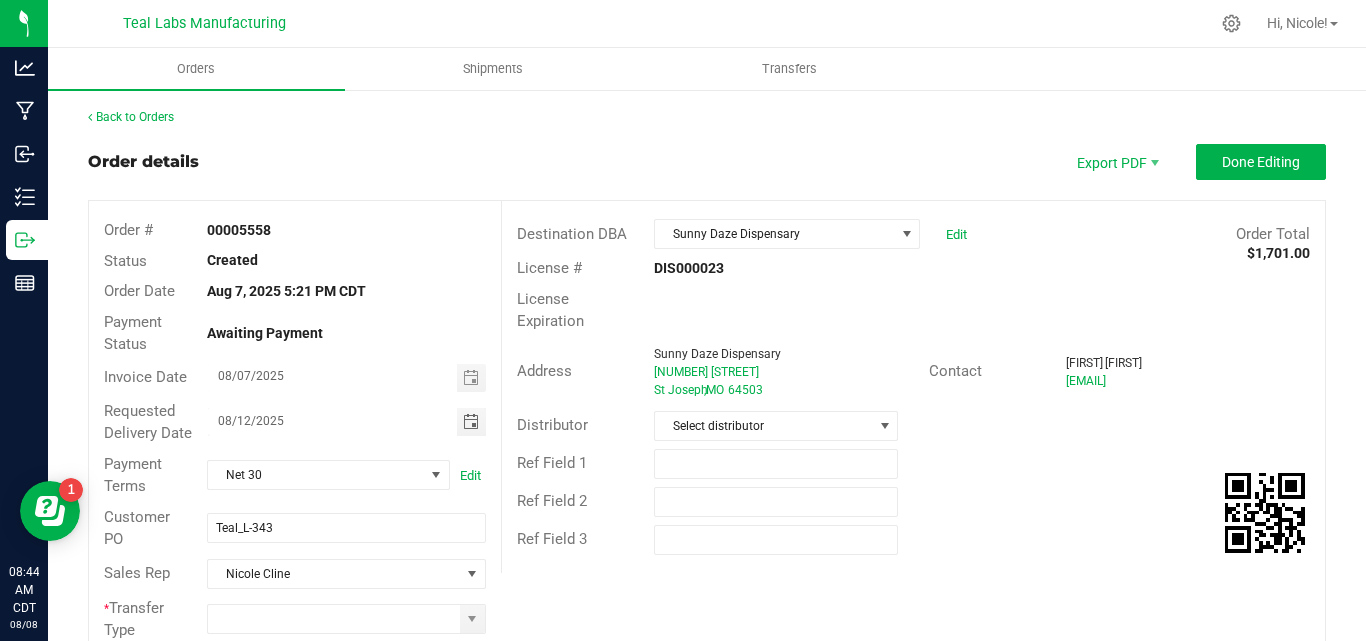 click on "Back to Orders
Order details   Export PDF   Done Editing   Order #   00005558   Status   Created   Order Date   Aug 7, 2025 5:21 PM CDT   Payment Status   Awaiting Payment   Invoice Date  08/07/2025  Requested Delivery Date  08/12/2025  Payment Terms  Net 30  Edit   Customer PO  Teal_L-343  Sales Rep  [FIRST] [LAST] *  Transfer Type   Destination DBA  Sunny Daze Dispensary  Edit   Order Total   $1,701.00   License #   DIS000023   License Expiration   Address  Sunny Daze Dispensary 4225 Commonwealth Ct St Joseph  ,  [STATE] [POSTAL_CODE]  Contact  [FIRST] [LAST] [EMAIL]  Distributor  Select distributor  Ref Field 1   Ref Field 2   Ref Field 3
Order Details Print All Labels Item  Sellable  Strain Qty Ordered Qty Allocated Unit Price Line Discount Total Actions  572 ea   None  60 ea  0 ea  $9.00000 $54.00 $486.00" at bounding box center (707, 721) 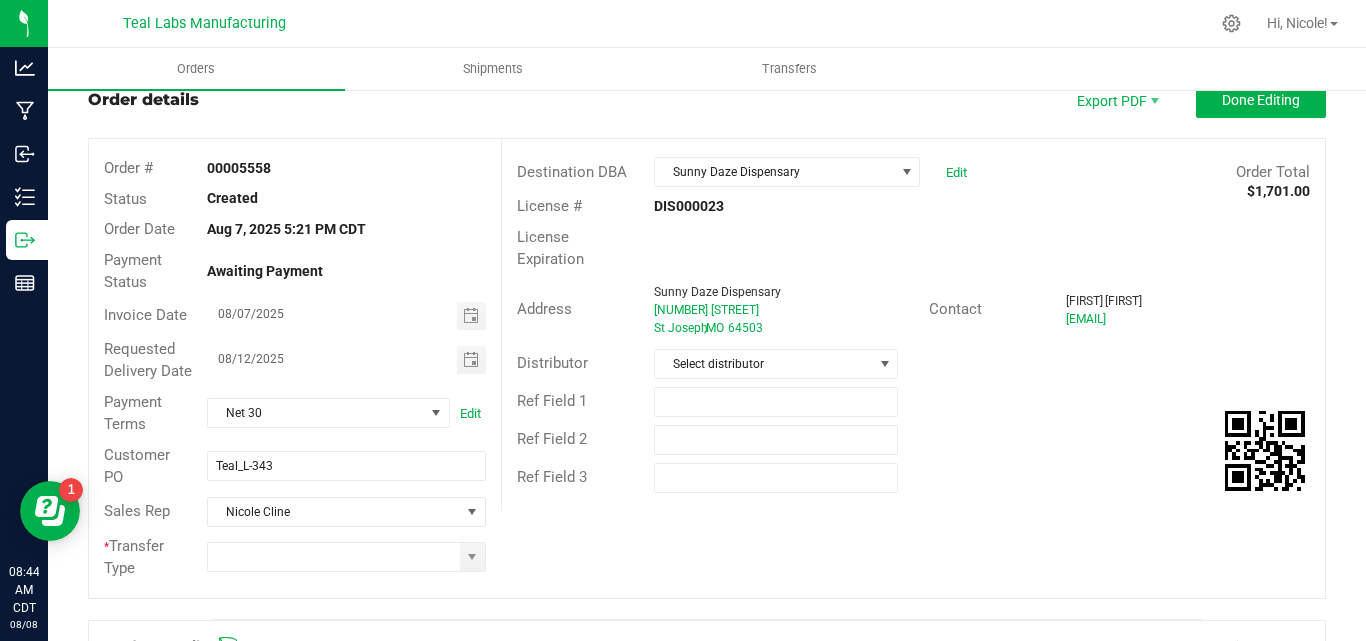 scroll, scrollTop: 200, scrollLeft: 0, axis: vertical 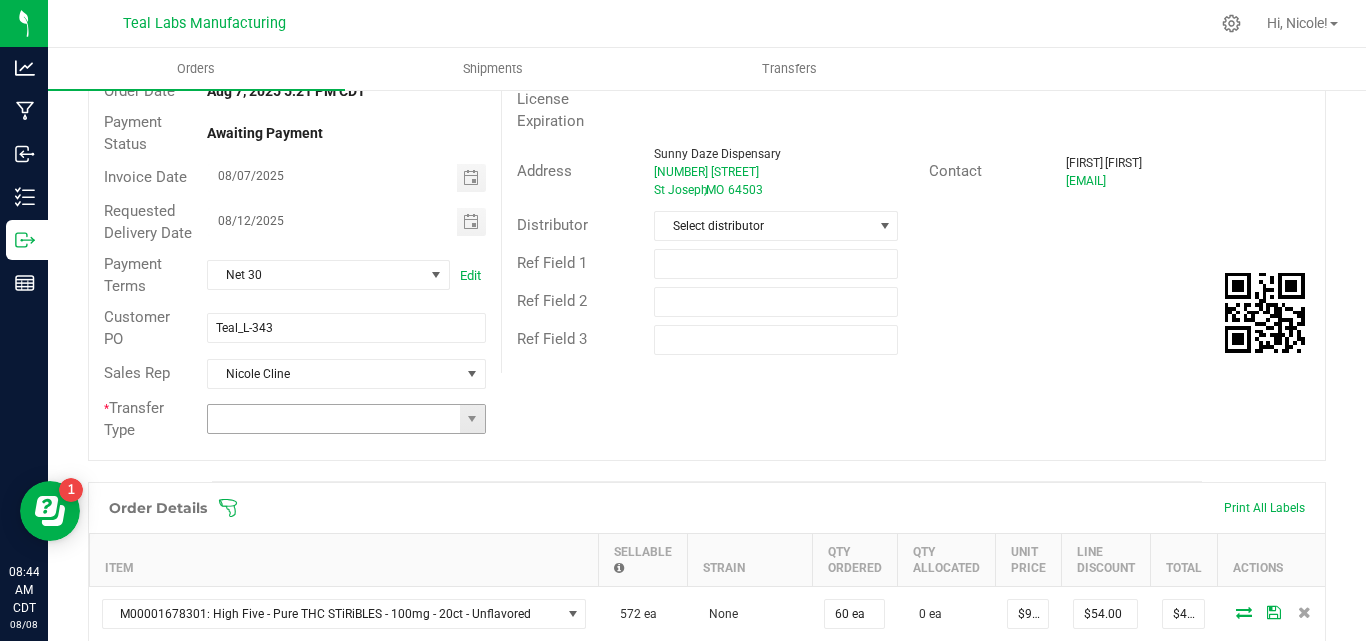 click at bounding box center (472, 419) 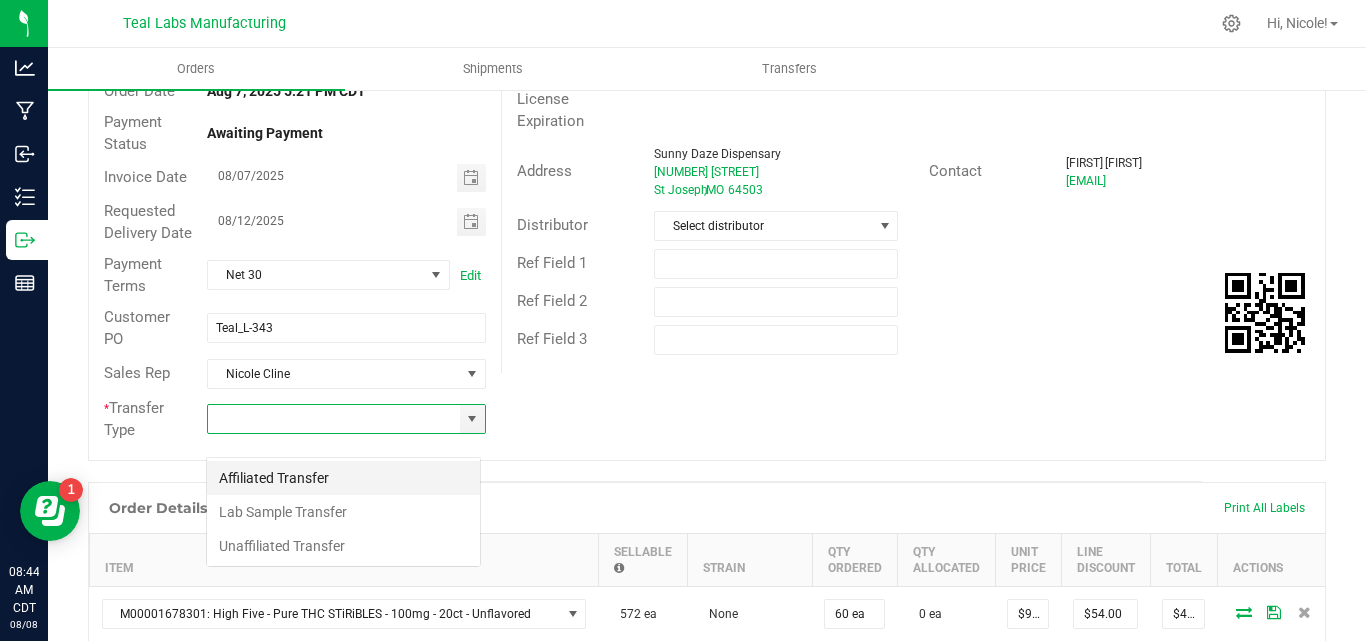 scroll, scrollTop: 99970, scrollLeft: 99725, axis: both 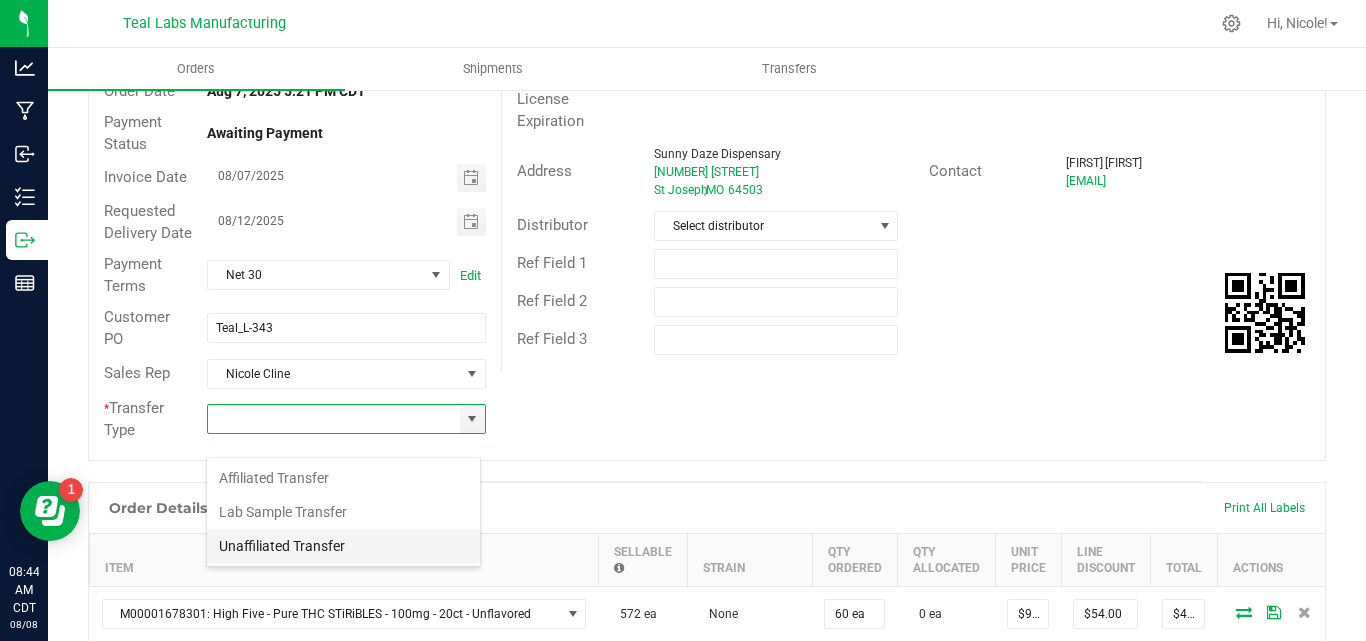 click on "Unaffiliated Transfer" at bounding box center (343, 546) 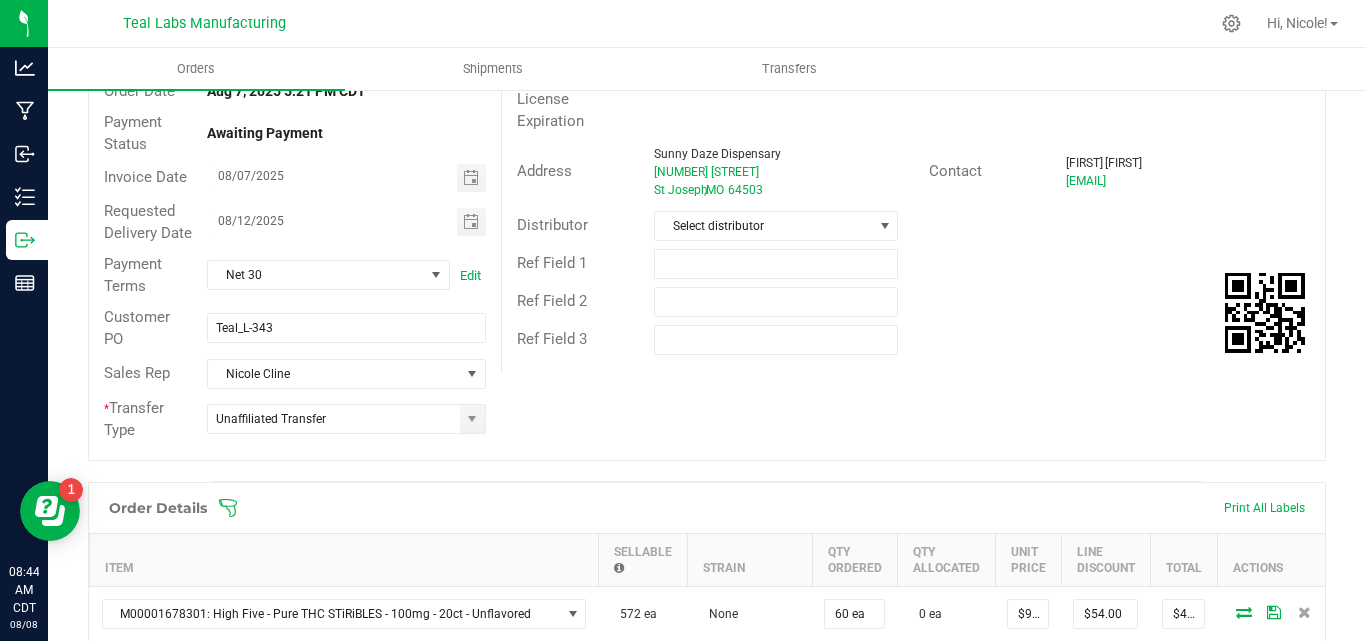 click on "Order #   00005558   Status   Created   Order Date   Aug 7, 2025 5:21 PM CDT   Payment Status   Awaiting Payment   Invoice Date  08/07/2025  Requested Delivery Date  08/12/2025  Payment Terms  Net 30  Edit   Customer PO  Teal_L-343  Sales Rep  [FIRST] [LAST] *  Transfer Type  Unaffiliated Transfer  Destination DBA  Sunny Daze Dispensary  Edit   Order Total   $1,701.00   License #   DIS000023   License Expiration   Address  Sunny Daze Dispensary 4225 Commonwealth Ct St Joseph  ,  [STATE] [POSTAL_CODE]  Contact  [FIRST] [LAST] [EMAIL]  Distributor  Select distributor  Ref Field 1   Ref Field 2   Ref Field 3" at bounding box center (707, 230) 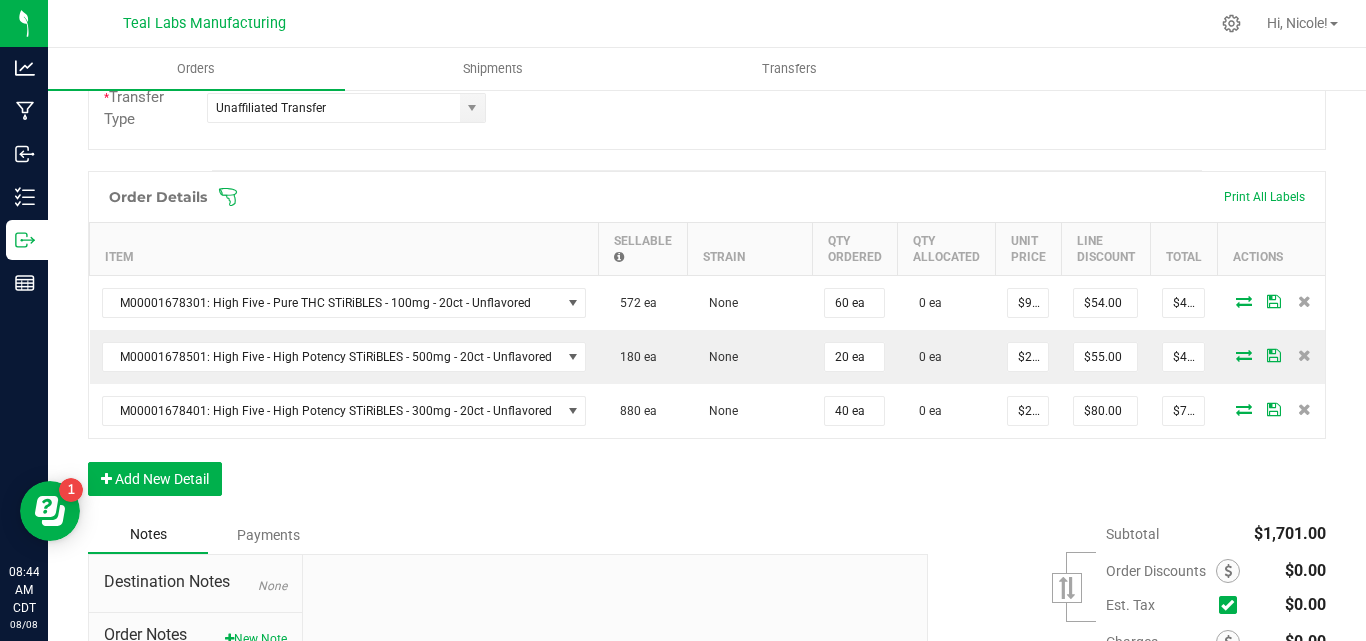 scroll, scrollTop: 751, scrollLeft: 0, axis: vertical 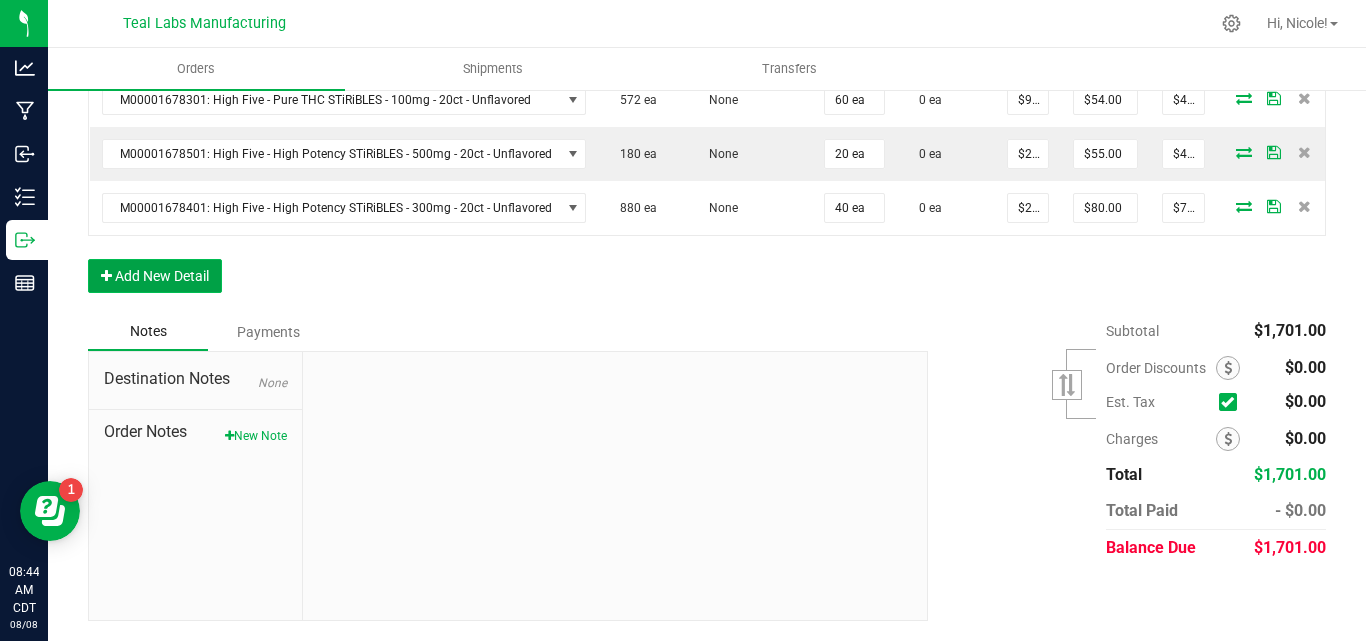 click on "Add New Detail" at bounding box center (155, 276) 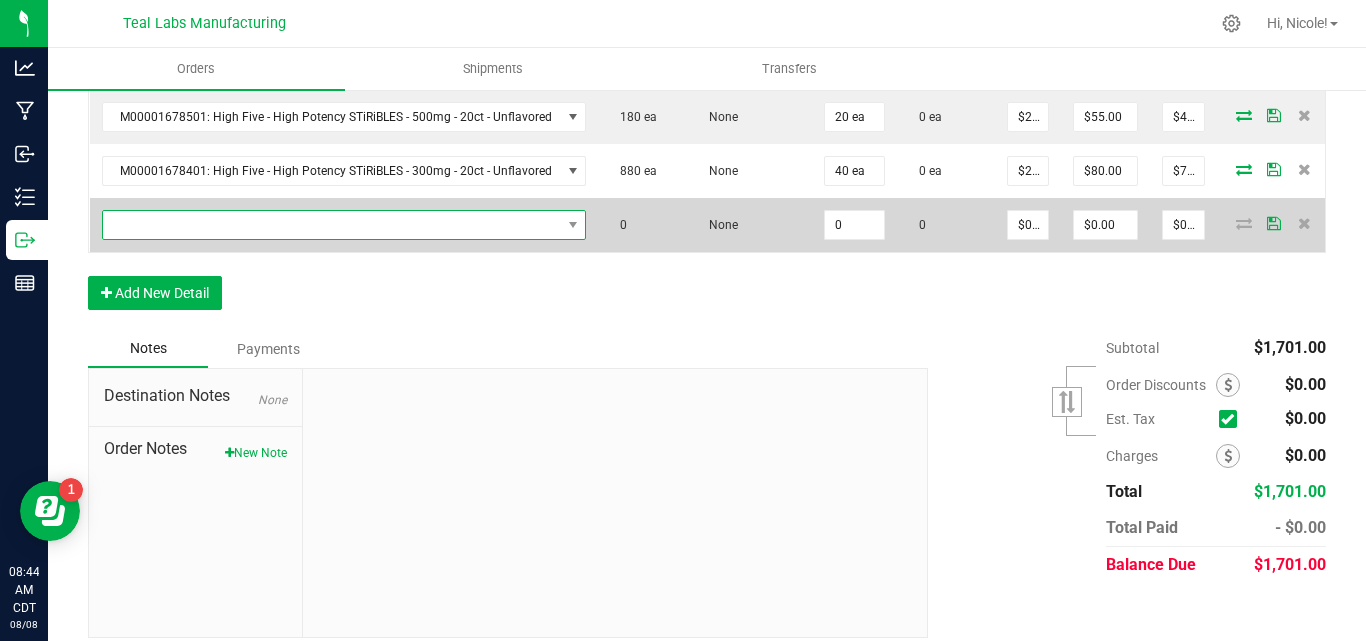 click at bounding box center [332, 225] 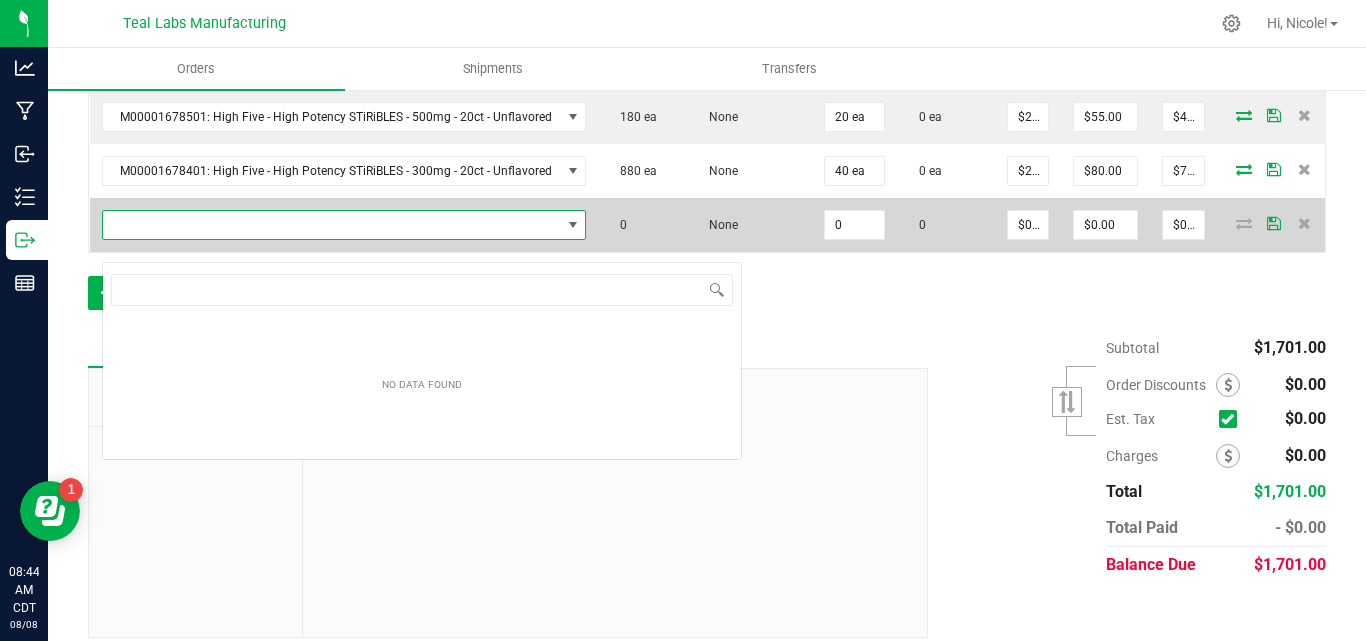 scroll, scrollTop: 99970, scrollLeft: 99522, axis: both 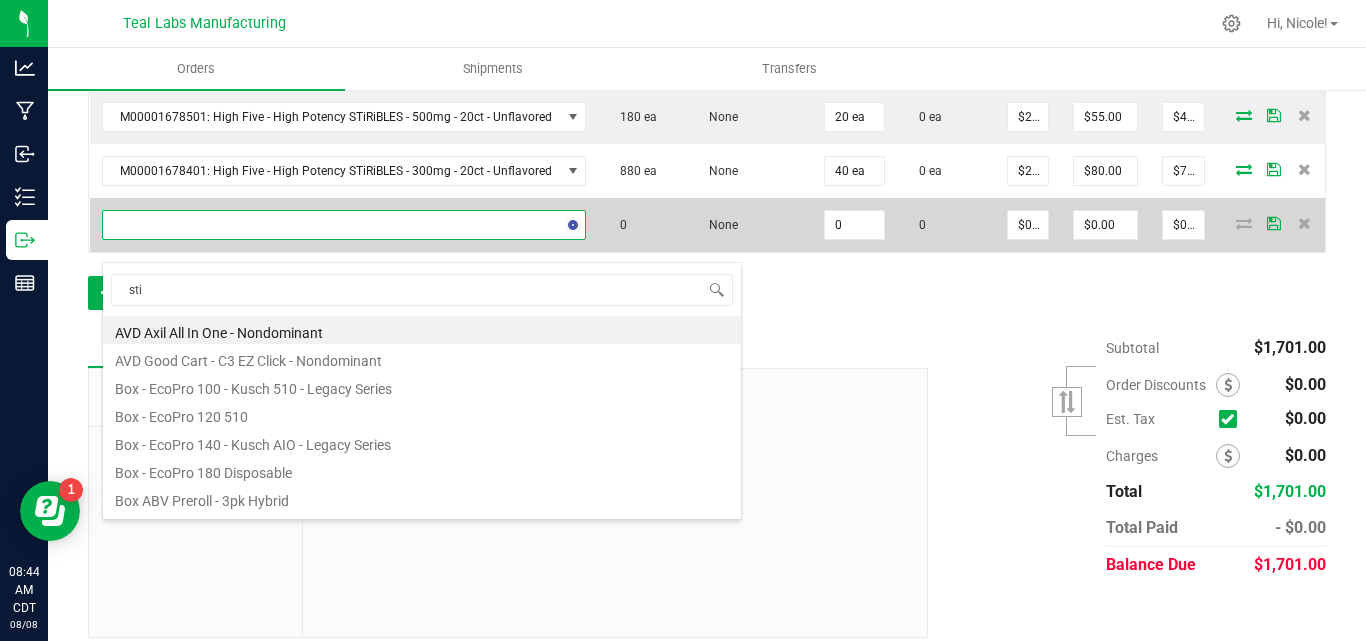 type on "stir" 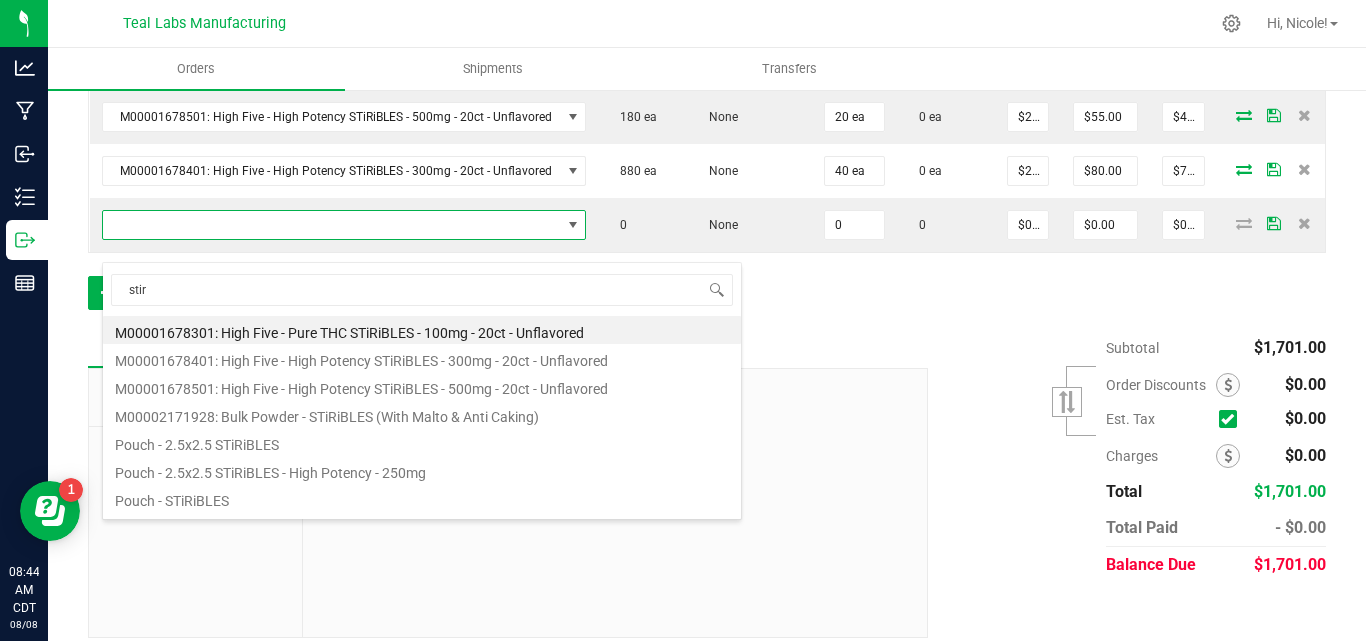 click on "M00001678301: High Five - Pure THC STiRiBLES - 100mg - 20ct - Unflavored" at bounding box center (422, 330) 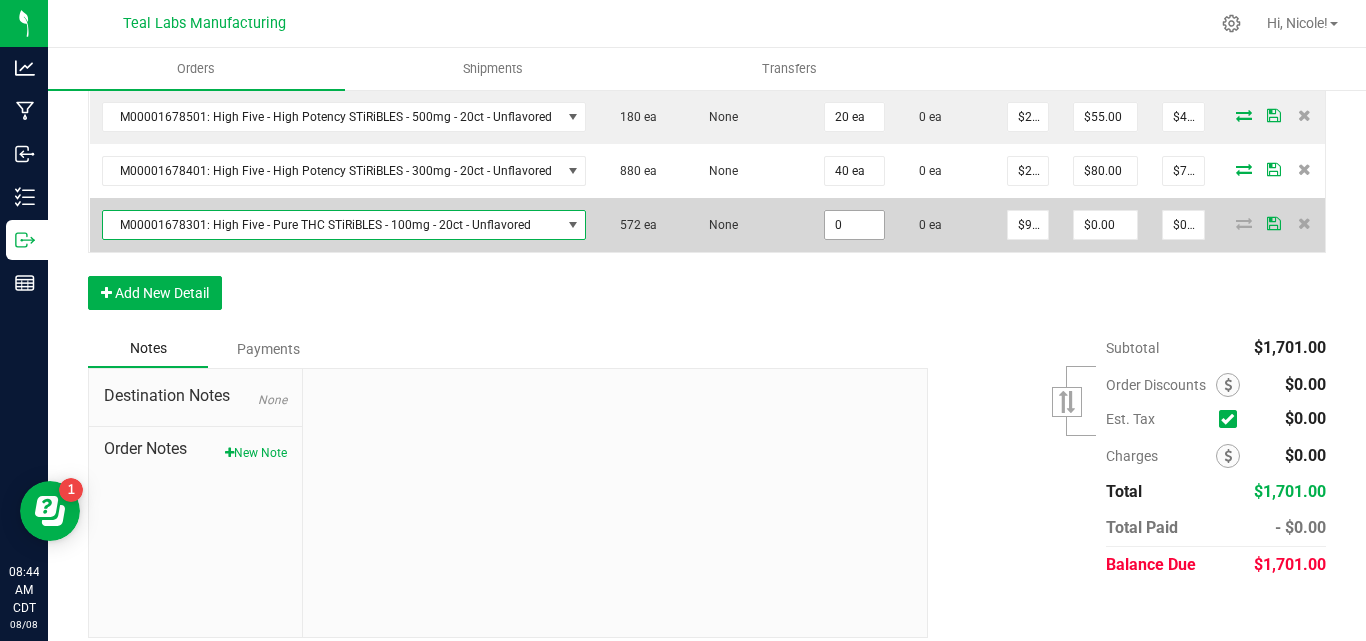 click on "0" at bounding box center [854, 225] 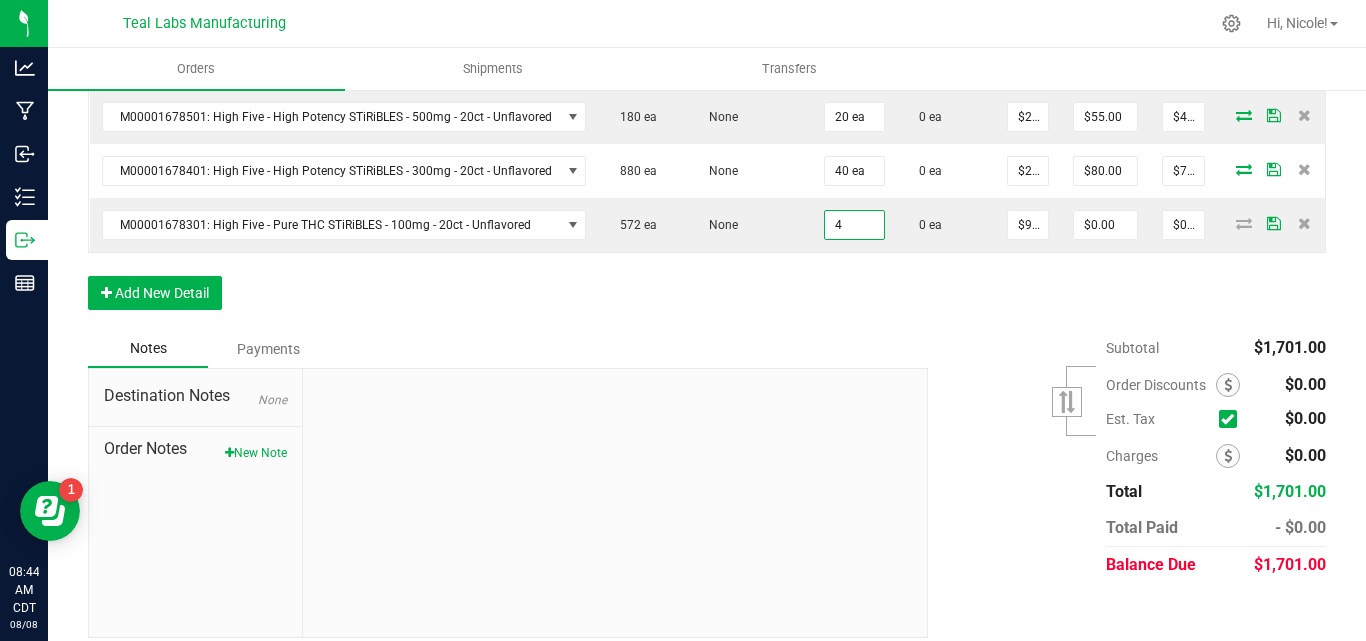 type on "4 ea" 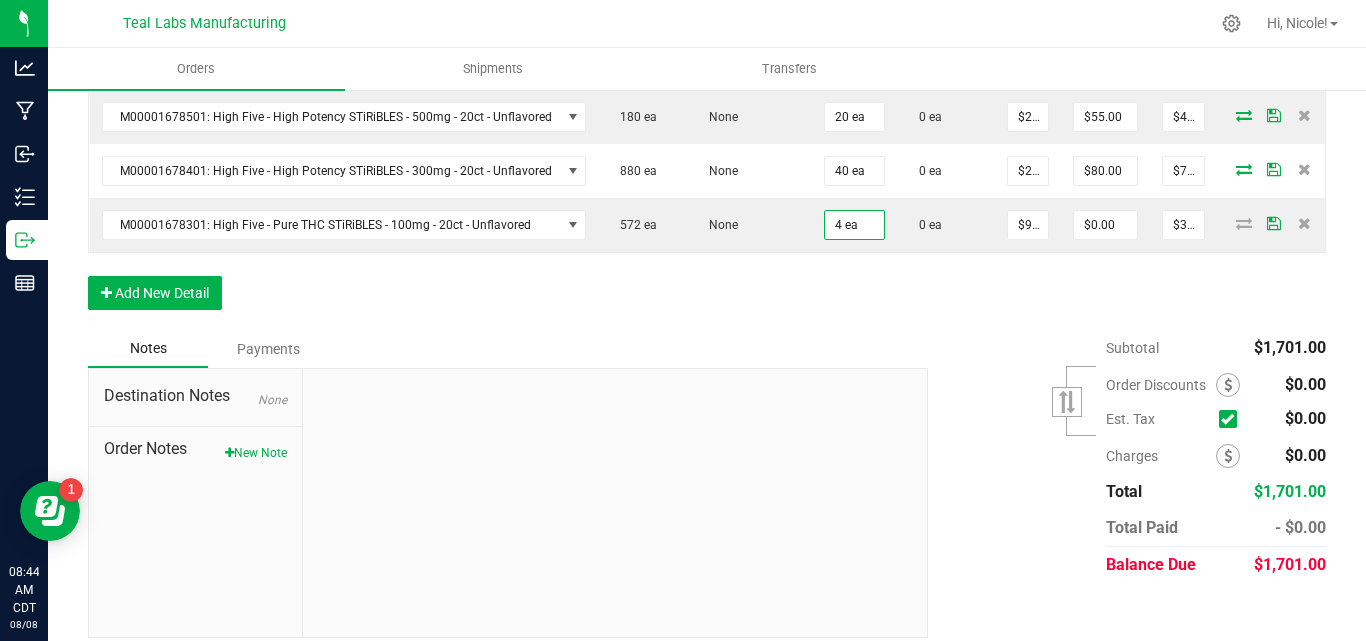 click on "Order Details Print All Labels Item  Sellable  Strain Qty Ordered Qty Allocated Unit Price Line Discount Total Actions M00001678301: High Five - Pure THC STiRiBLES - 100mg - 20ct - Unflavored  572 ea   None  60 ea  0 ea  $[PRICE] $[PRICE] $[PRICE] M00001678501: High Five - High Potency STiRiBLES - 500mg - 20ct - Unflavored  180 ea   None  20 ea  0 ea  $[PRICE] $[PRICE] $[PRICE] M00001678401: High Five - High Potency STiRiBLES - 300mg - 20ct - Unflavored  880 ea   None  40 ea  0 ea  $[PRICE] $[PRICE] $[PRICE] M00001678301: High Five - Pure THC STiRiBLES - 100mg - 20ct - Unflavored  572 ea   None  4 ea  0 ea  $[PRICE] $[PRICE] $[PRICE]
Add New Detail" at bounding box center [707, 130] 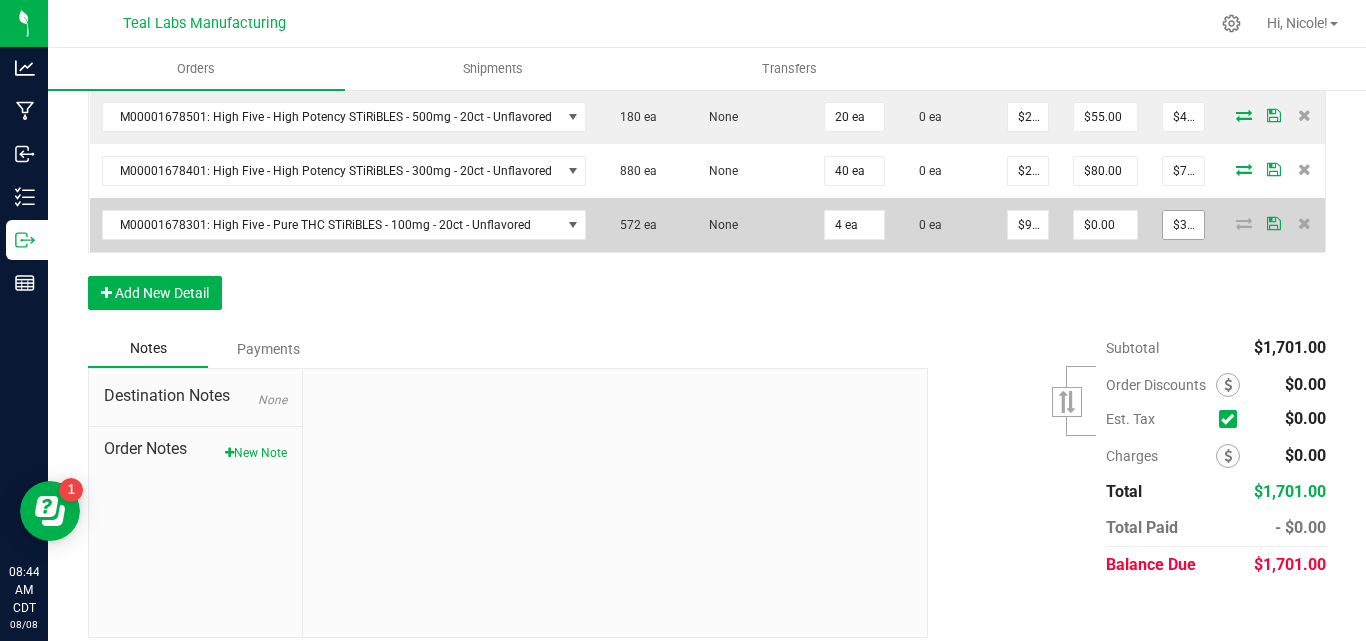 type on "36" 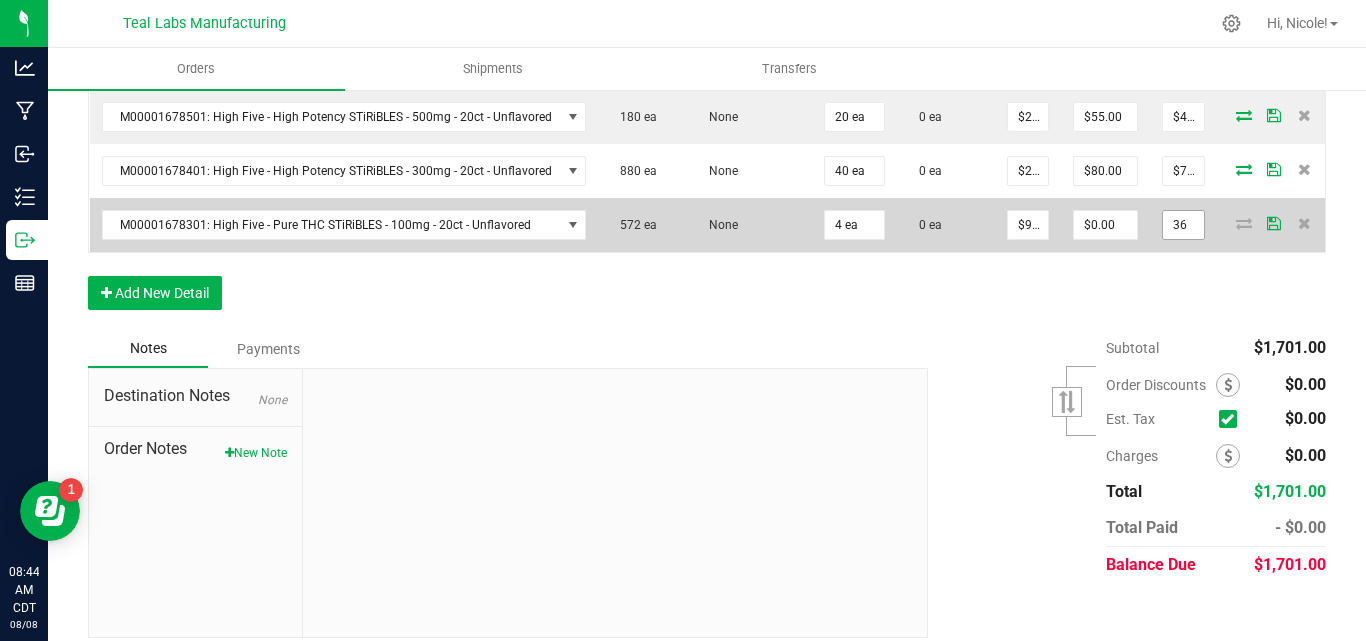 click on "36" at bounding box center (1183, 225) 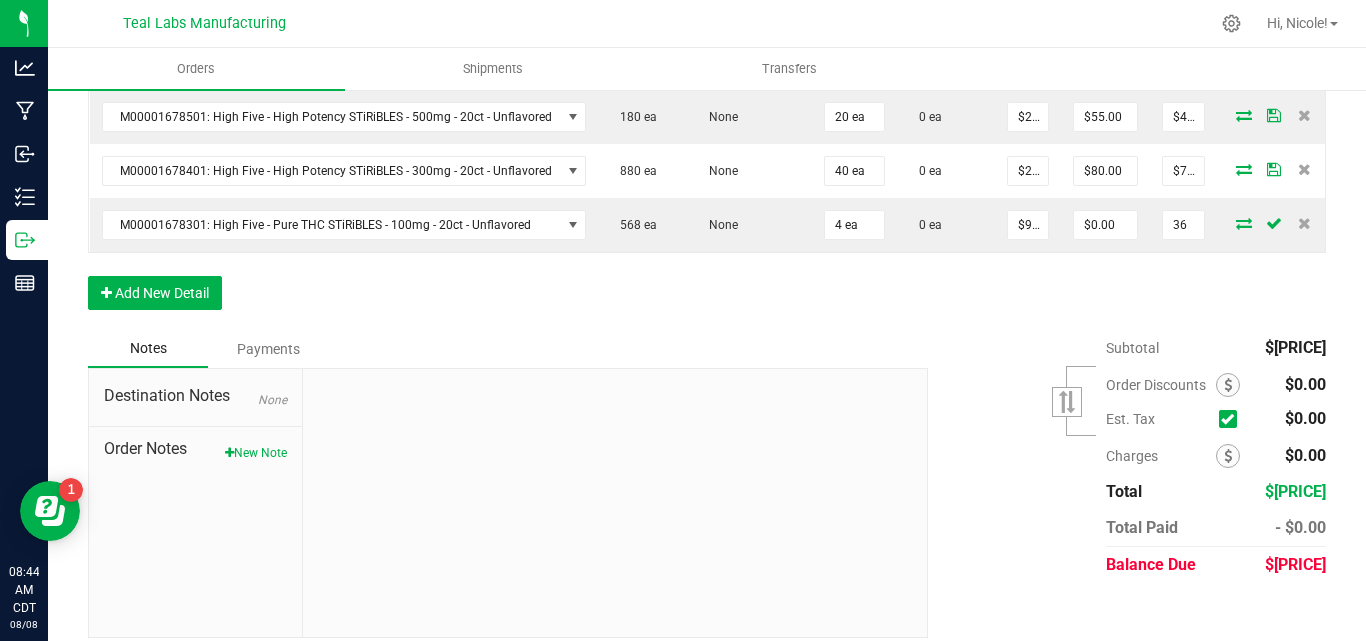 click on "36" at bounding box center [1183, 225] 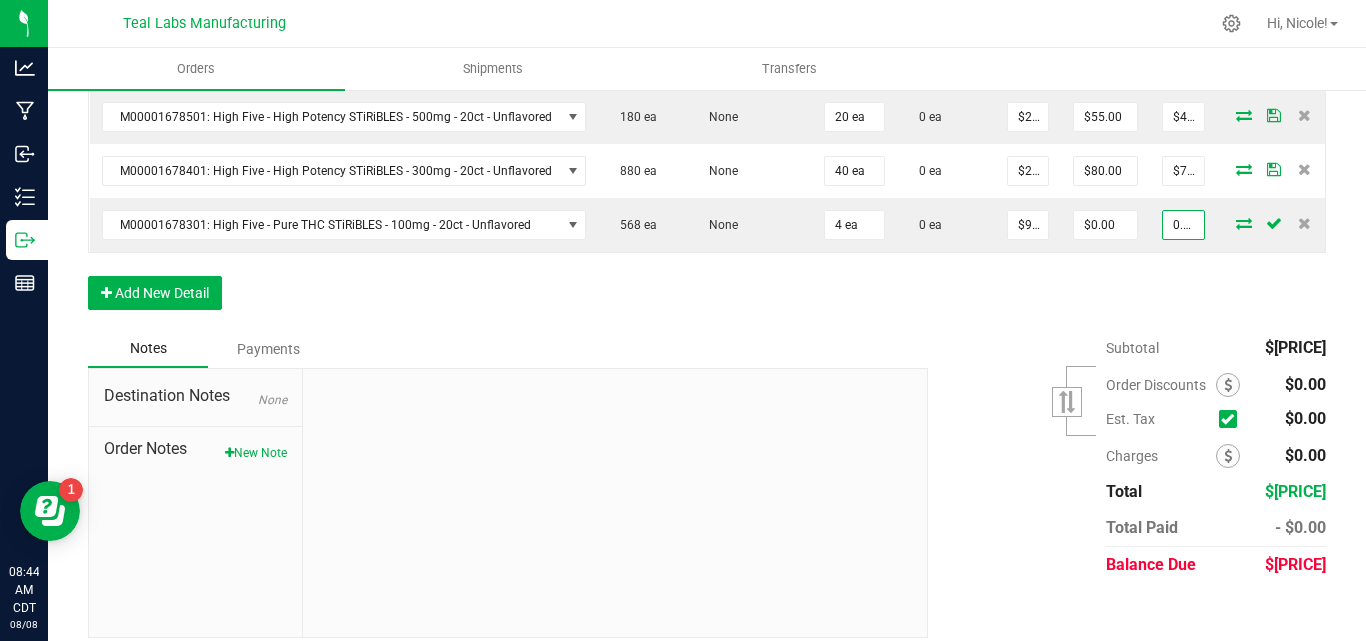 type on "0.04" 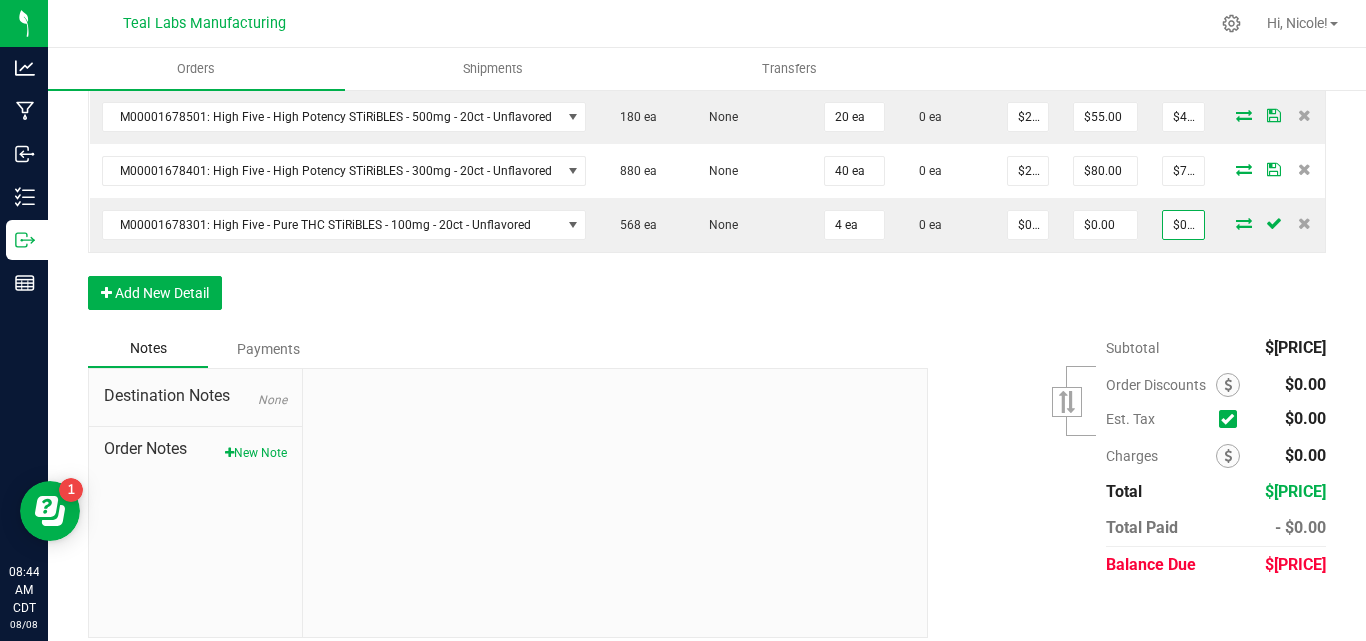 click on "Order Details Print All Labels Item  Sellable  Strain Qty Ordered Qty Allocated Unit Price Line Discount Total Actions M00001678301: High Five - Pure THC STiRiBLES - 100mg - 20ct - Unflavored  568 ea   None  60 ea  0 ea  $[PRICE] $[PRICE] $[PRICE] M00001678501: High Five - High Potency STiRiBLES - 500mg - 20ct - Unflavored  180 ea   None  20 ea  0 ea  $[PRICE] $[PRICE] $[PRICE] M00001678401: High Five - High Potency STiRiBLES - 300mg - 20ct - Unflavored  880 ea   None  40 ea  0 ea  $[PRICE] $[PRICE] $[PRICE] M00001678301: High Five - Pure THC STiRiBLES - 100mg - 20ct - Unflavored  568 ea   None  4 ea  0 ea  $[PRICE] $[PRICE] $[PRICE]
Add New Detail" at bounding box center (707, 130) 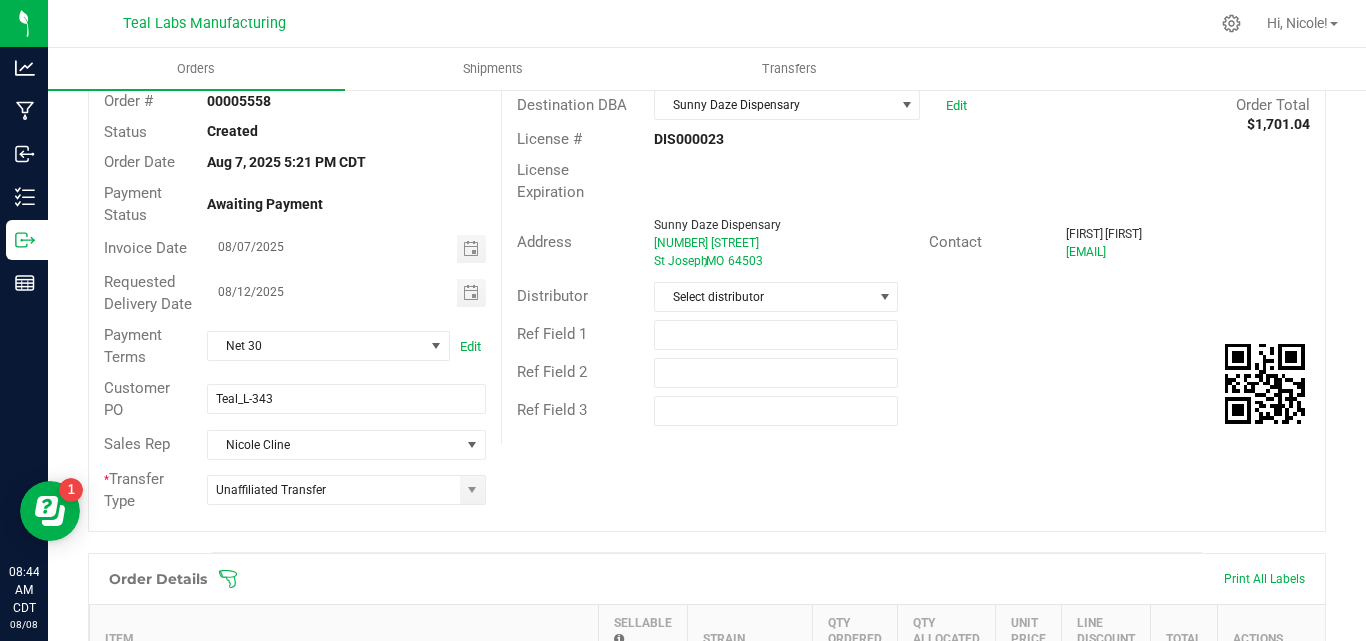 scroll, scrollTop: 0, scrollLeft: 0, axis: both 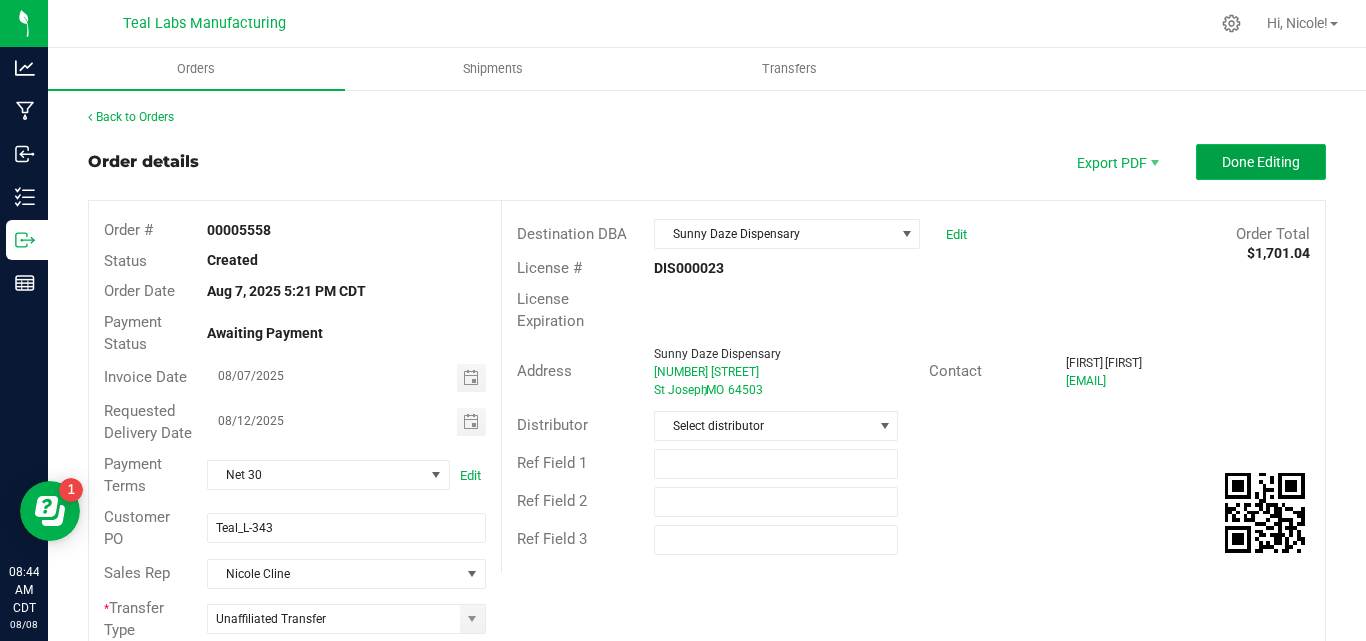 click on "Done Editing" at bounding box center (1261, 162) 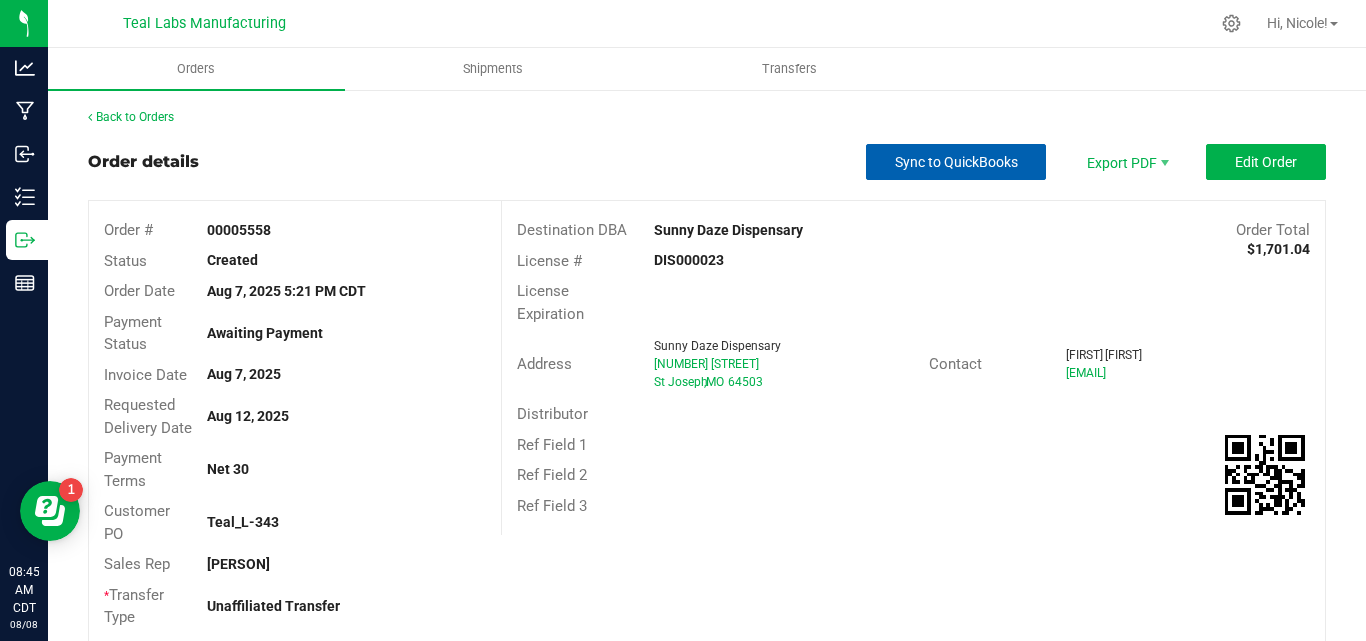 click on "Sync to QuickBooks" at bounding box center [956, 162] 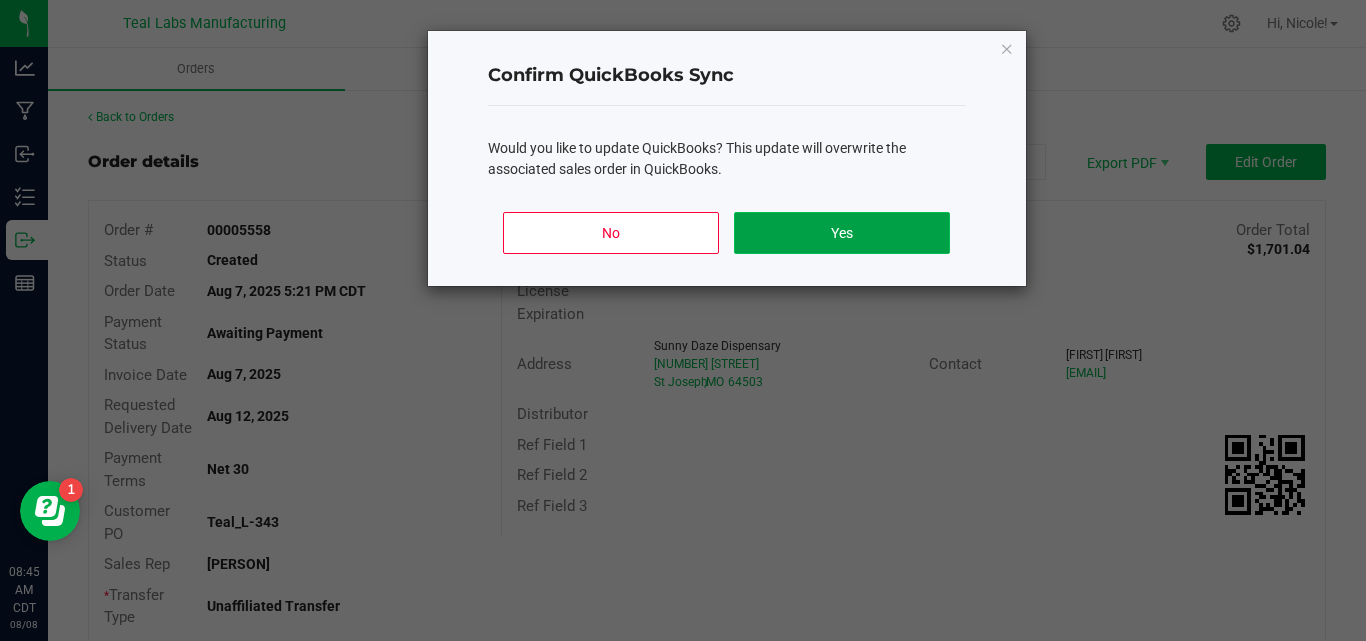 click on "Yes" 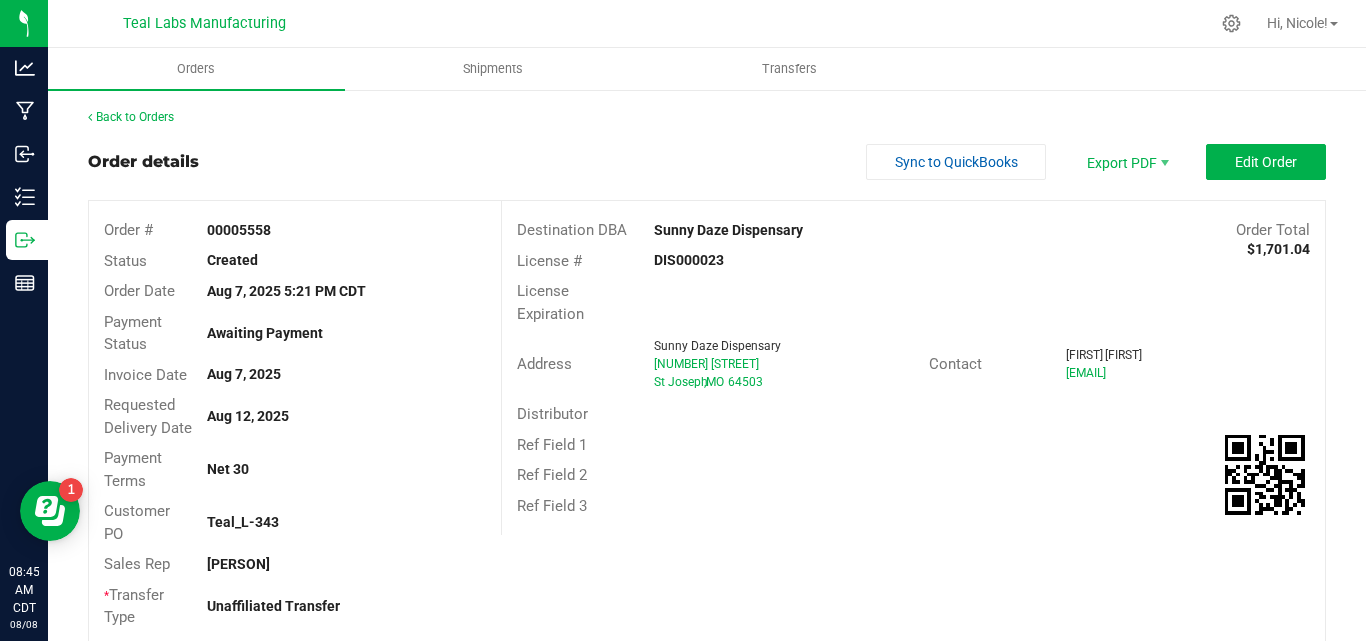 click on "Order details   Sync to QuickBooks   Export PDF   Edit Order" at bounding box center [707, 162] 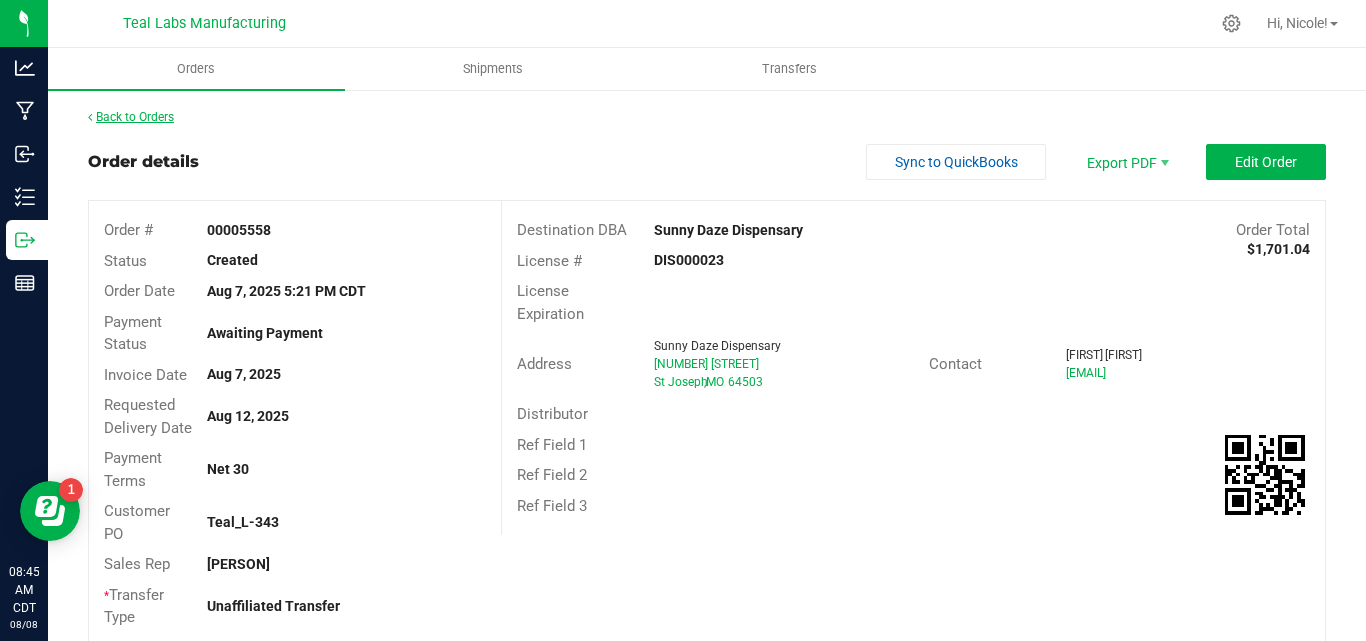 click on "Back to Orders" at bounding box center [131, 117] 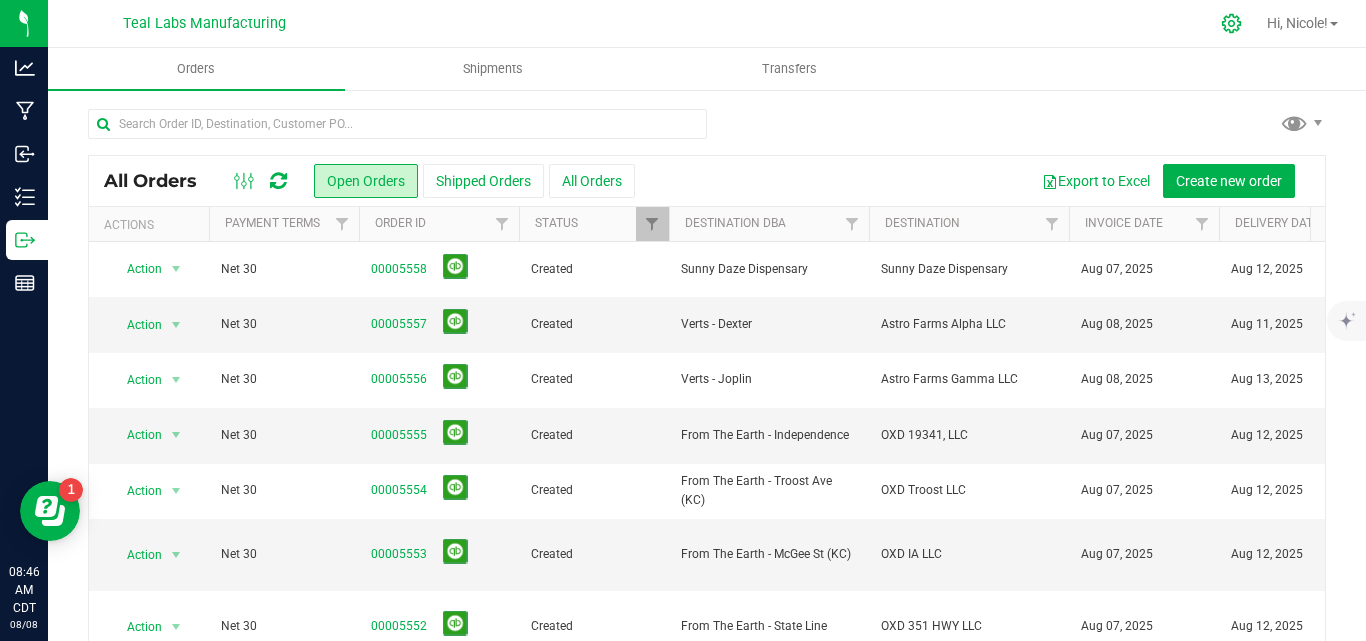 click 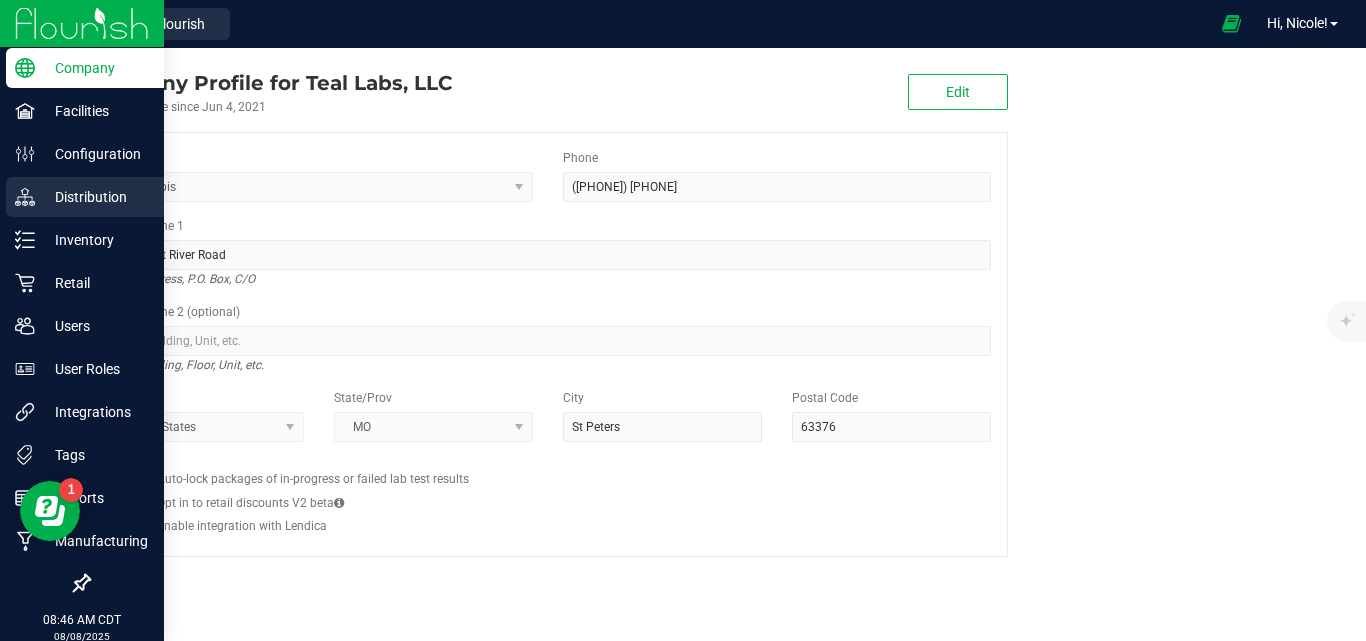 click on "Distribution" at bounding box center [95, 197] 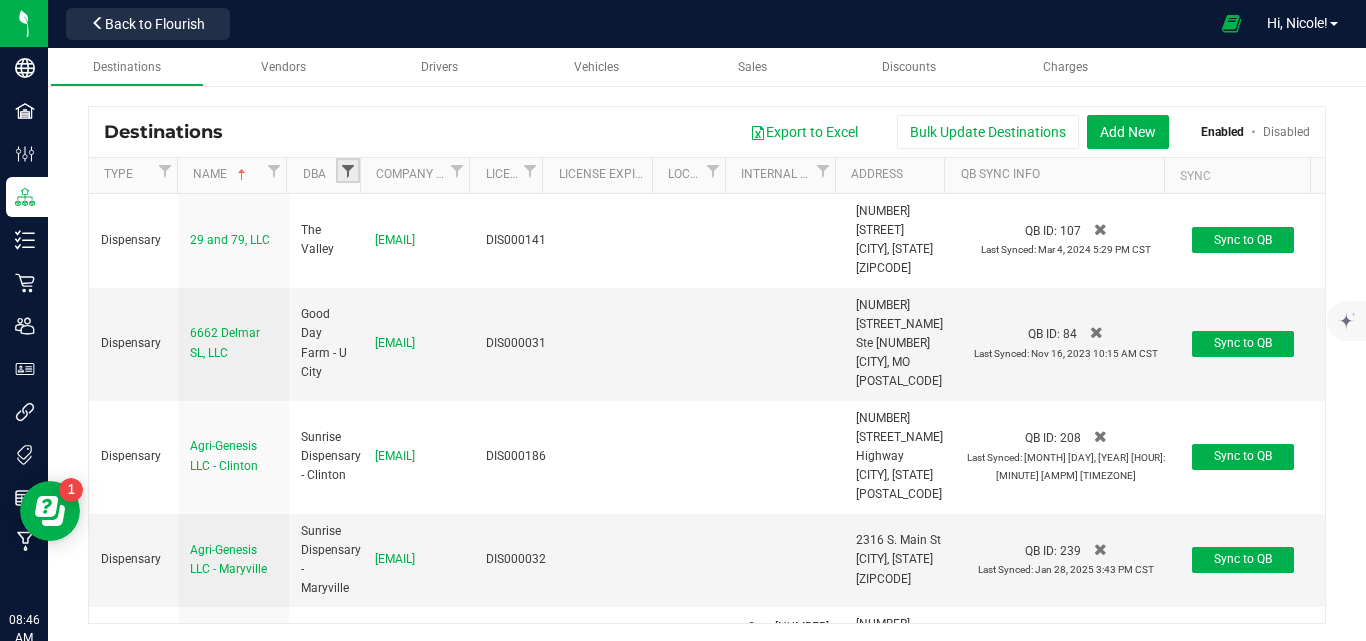 click at bounding box center [348, 171] 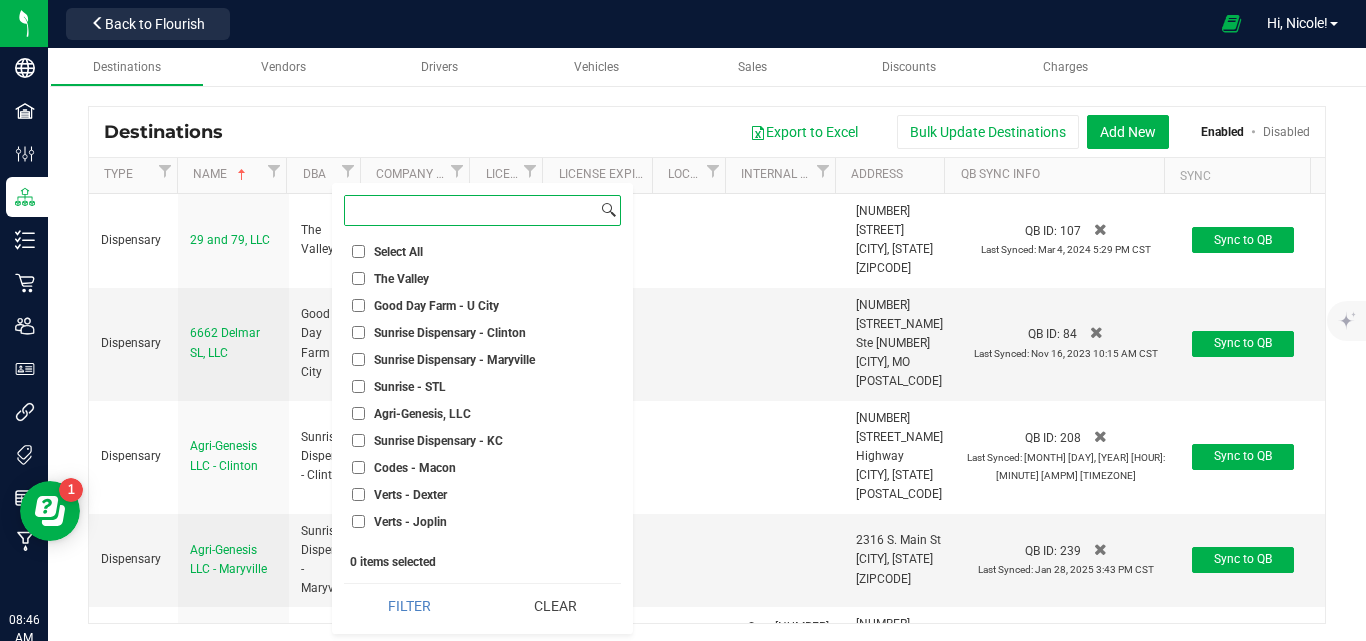 click at bounding box center (471, 210) 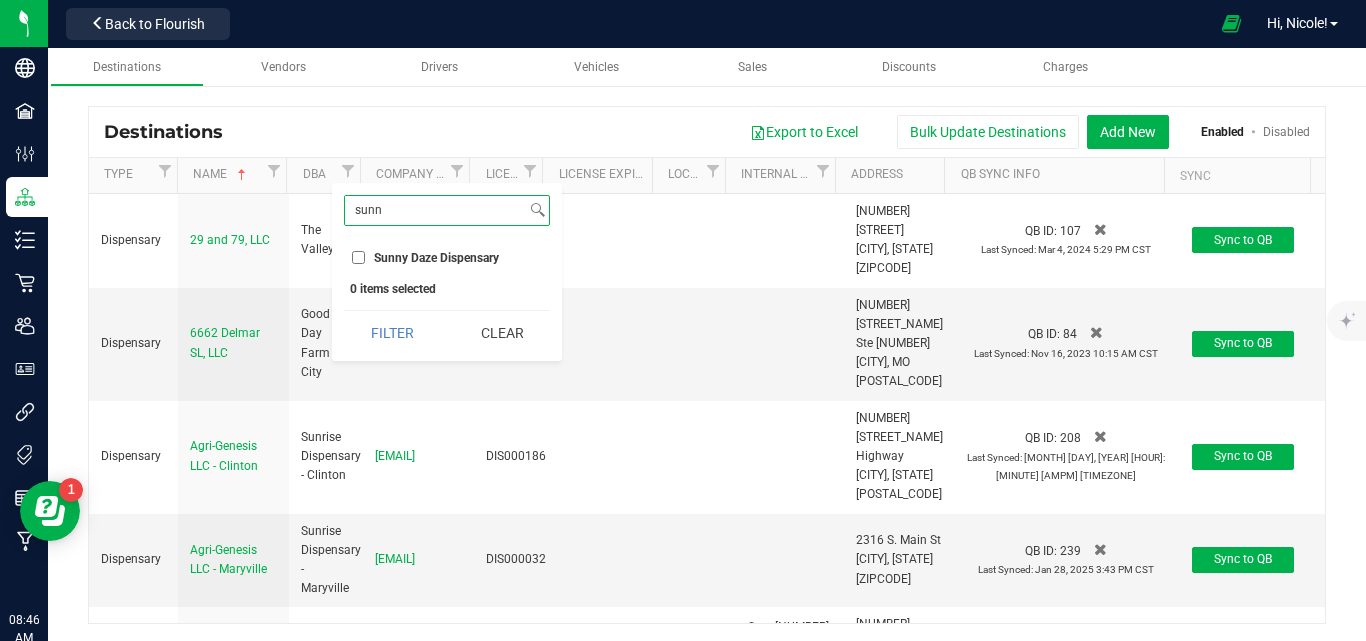 type on "sunn" 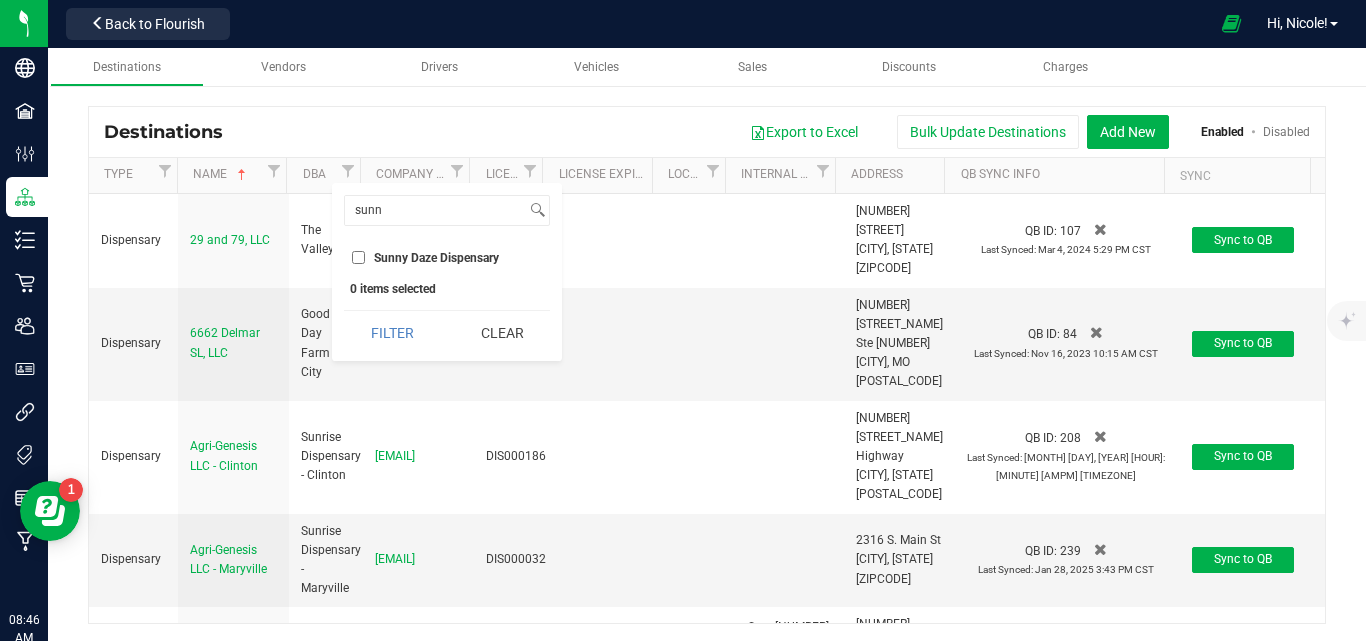 click on "Sunny Daze Dispensary" at bounding box center (436, 258) 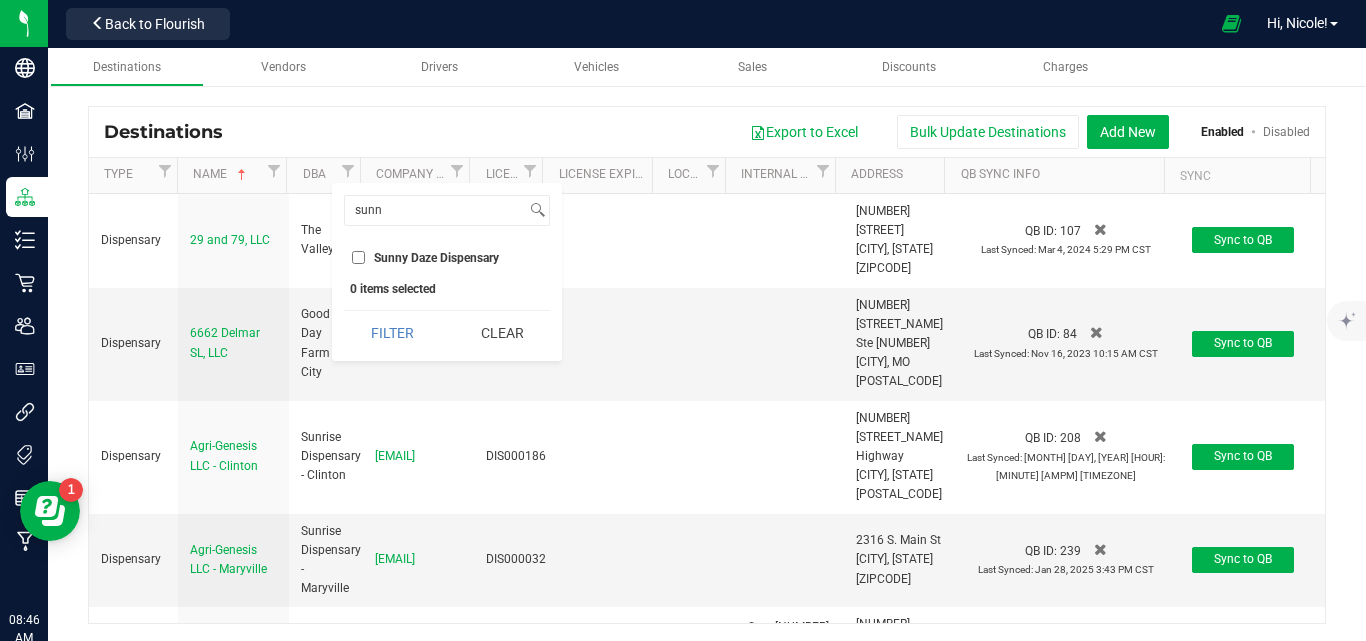 click on "Sunny Daze Dispensary" at bounding box center (358, 257) 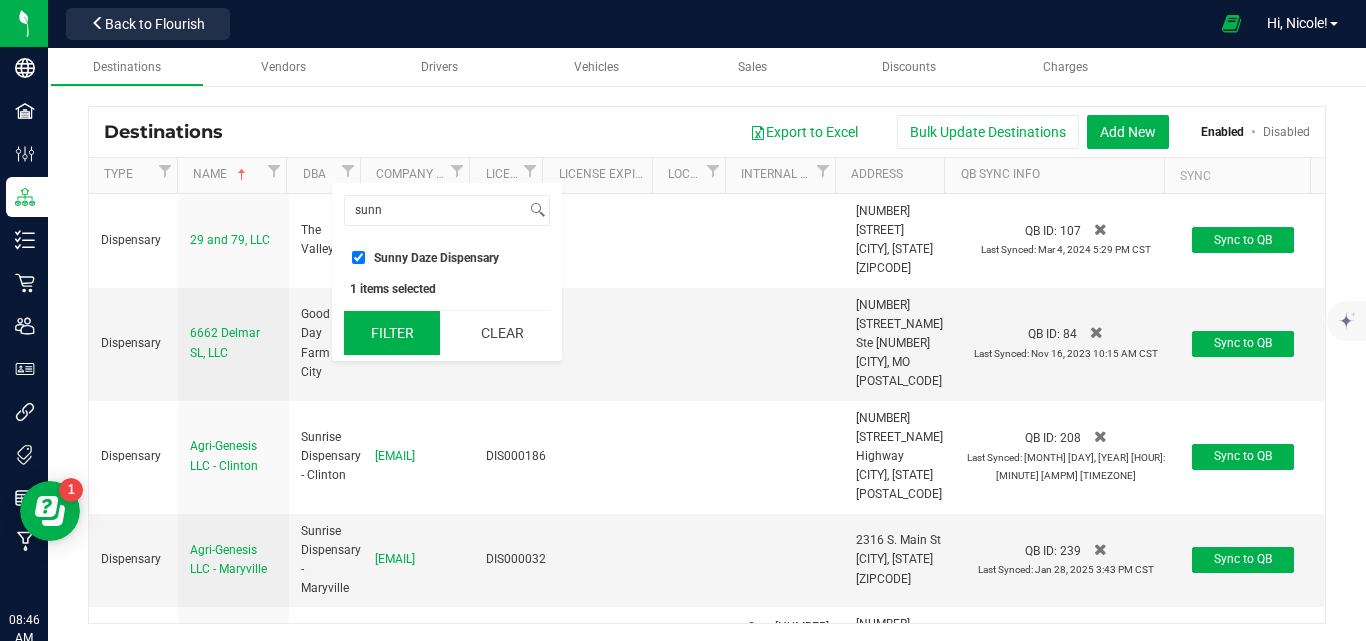 click on "Filter" at bounding box center [392, 333] 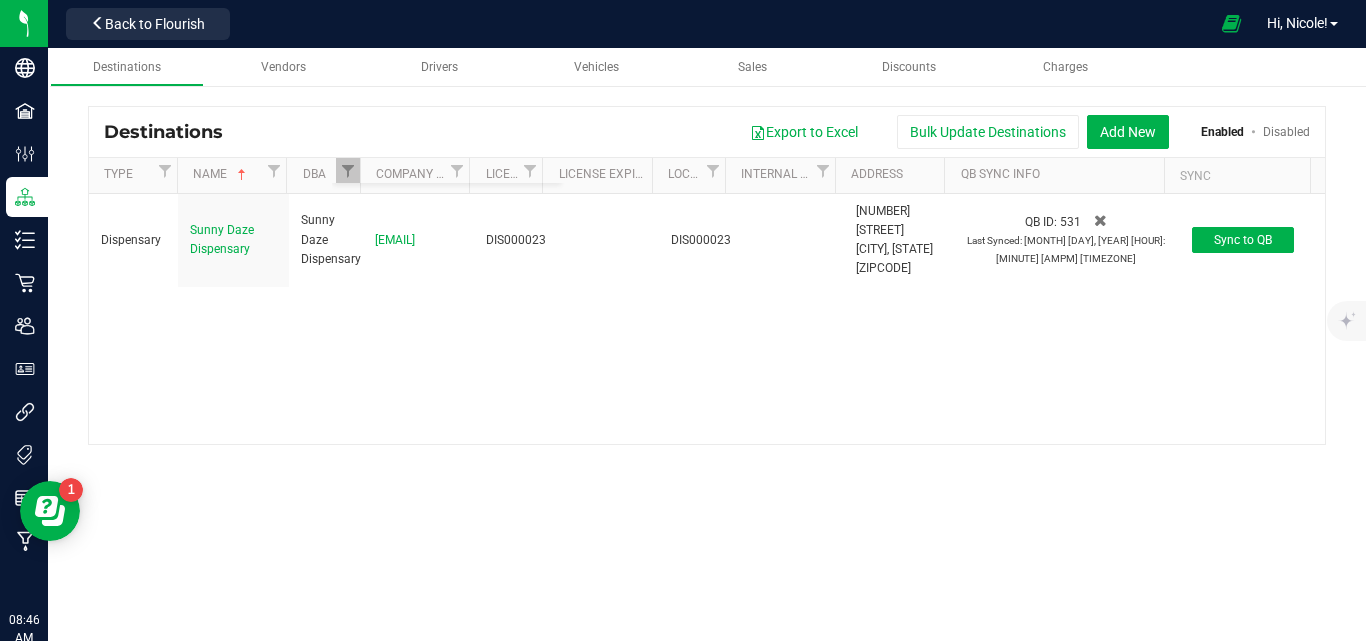 checkbox on "true" 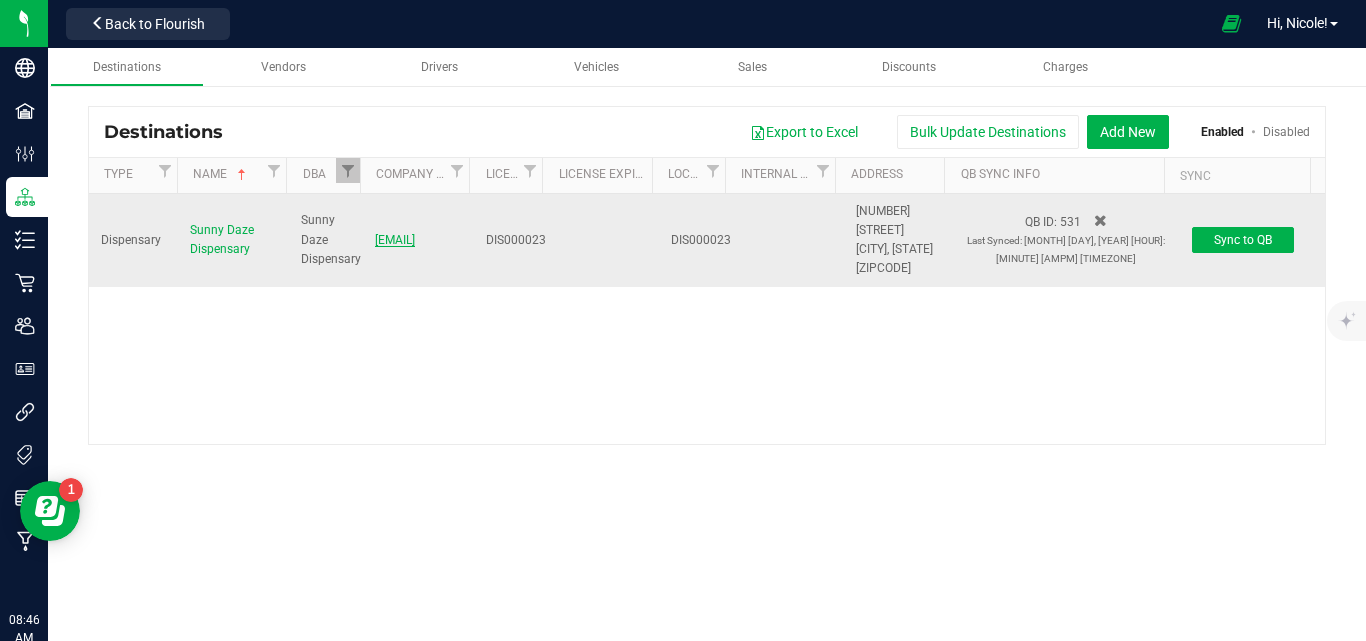 click on "[EMAIL]" at bounding box center [395, 240] 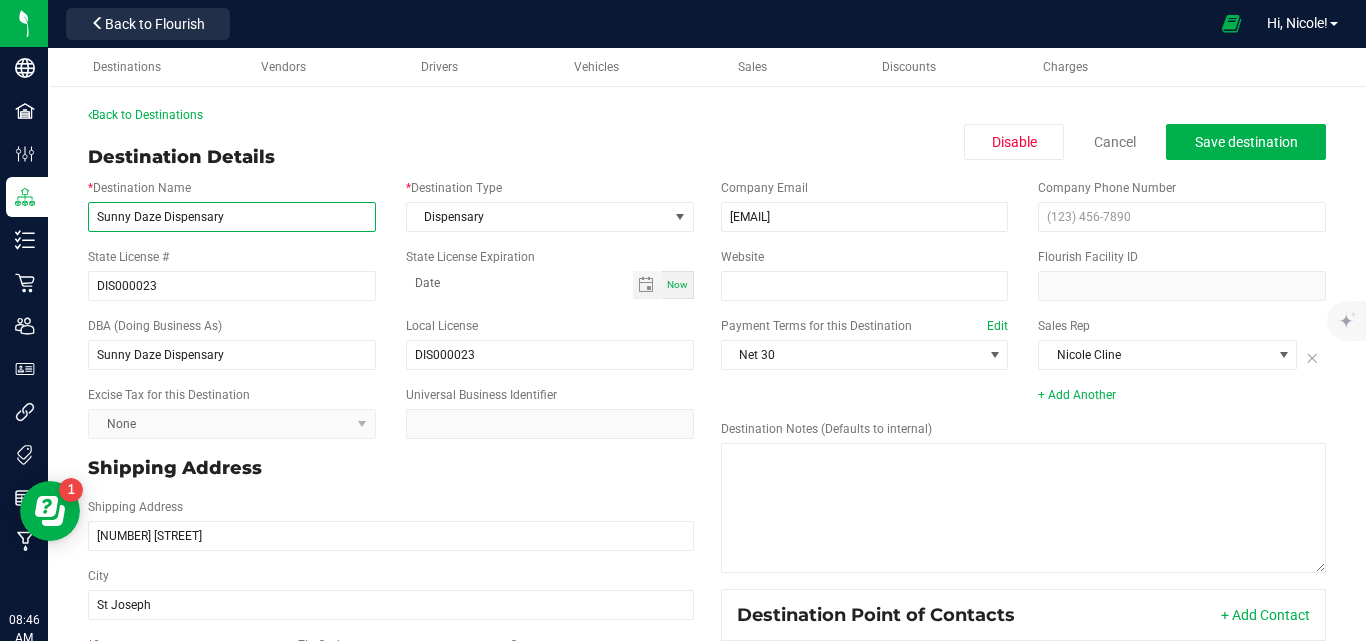 drag, startPoint x: 300, startPoint y: 210, endPoint x: 74, endPoint y: 216, distance: 226.07964 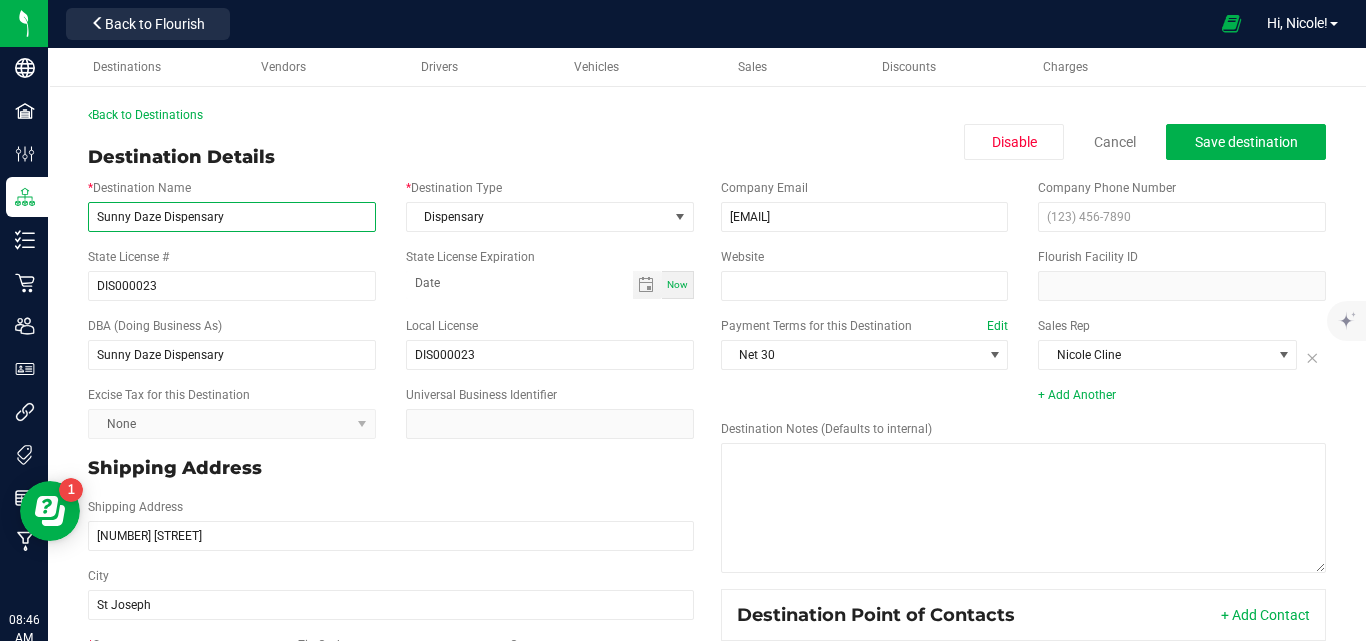 click on "*  Destination Name  Sunny Daze Dispensary" at bounding box center (232, 205) 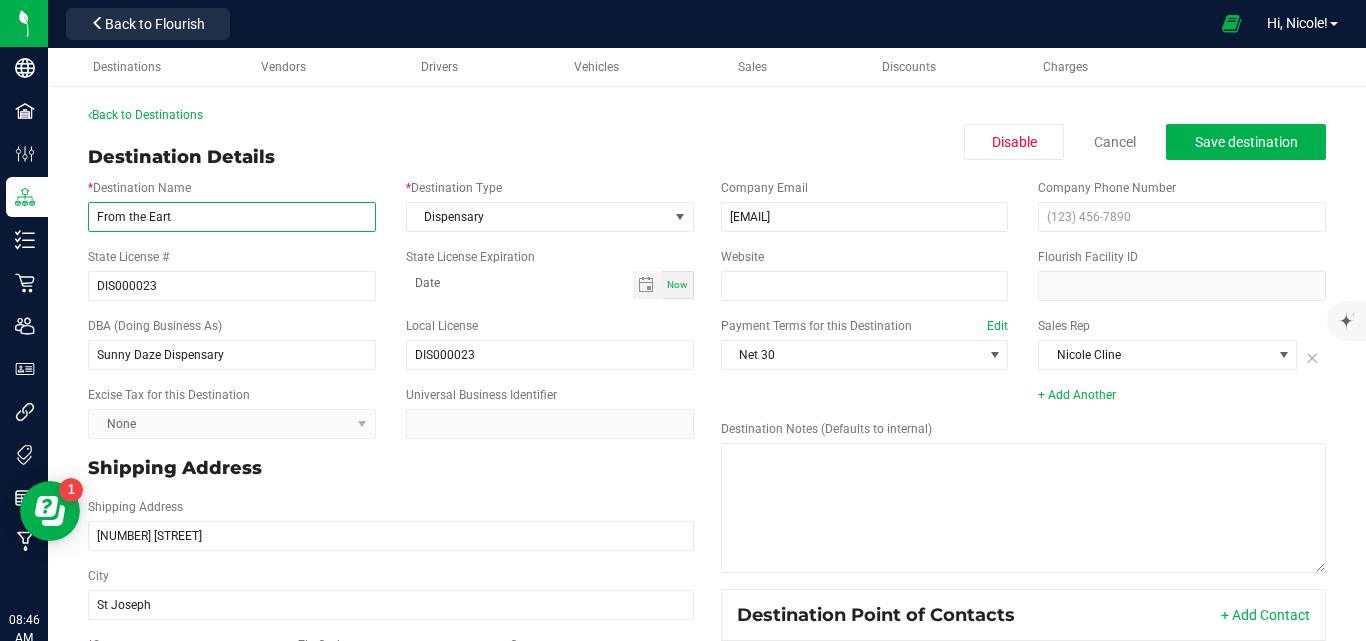 type on "From the Earth" 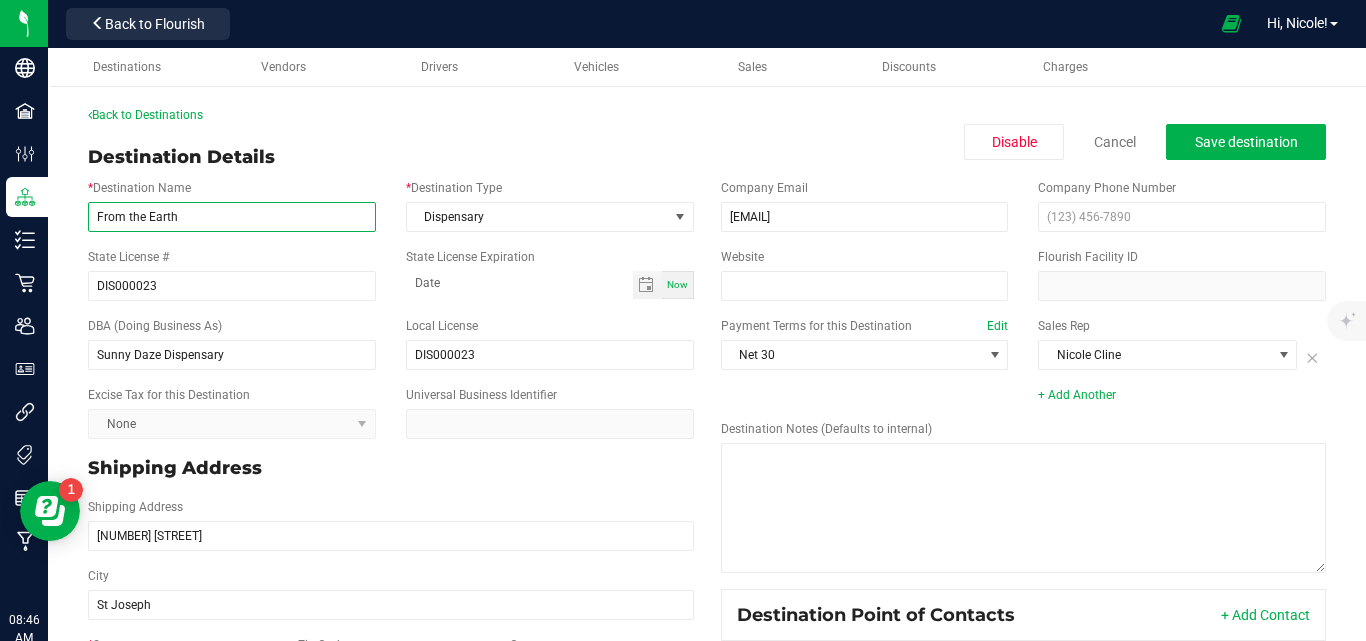 drag, startPoint x: 192, startPoint y: 216, endPoint x: 89, endPoint y: 215, distance: 103.00485 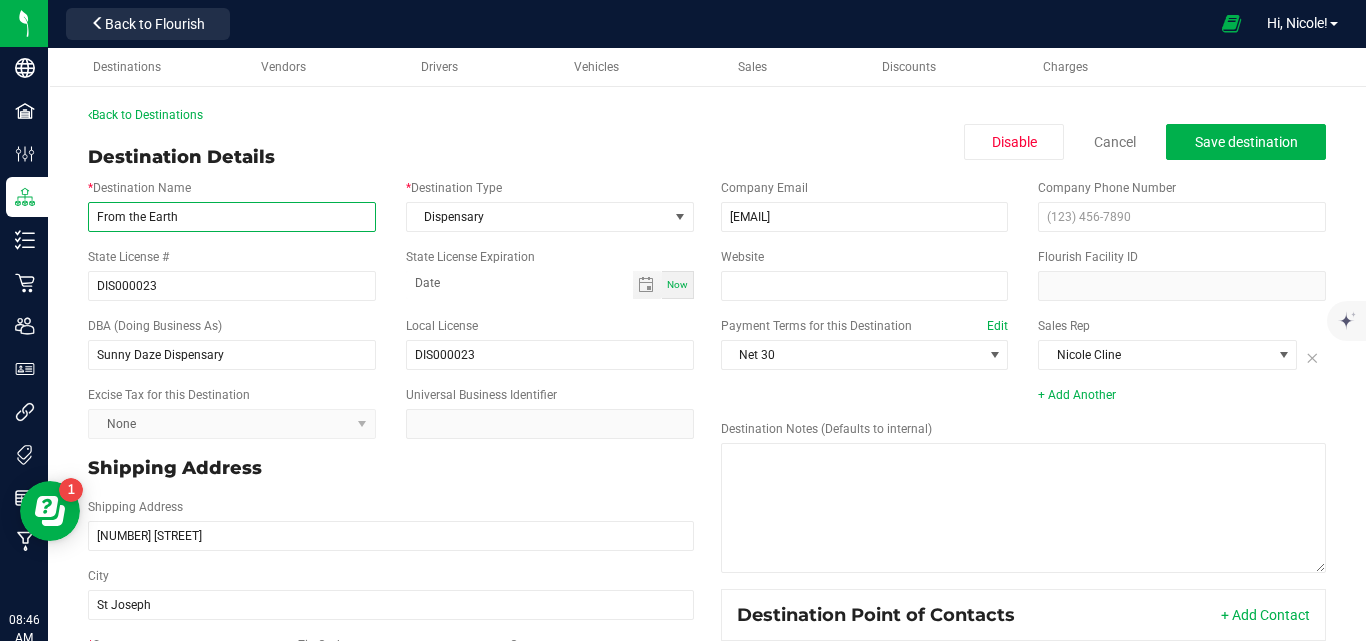 click on "From the Earth" at bounding box center [232, 217] 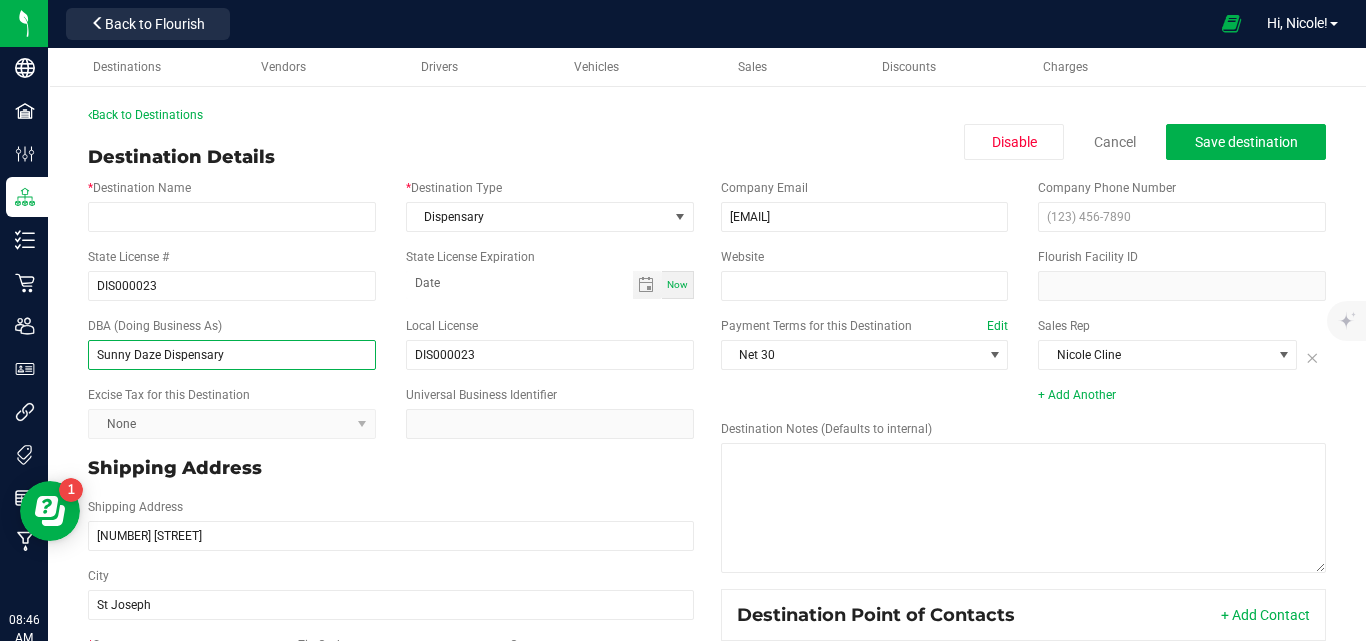 drag, startPoint x: 226, startPoint y: 361, endPoint x: 63, endPoint y: 364, distance: 163.0276 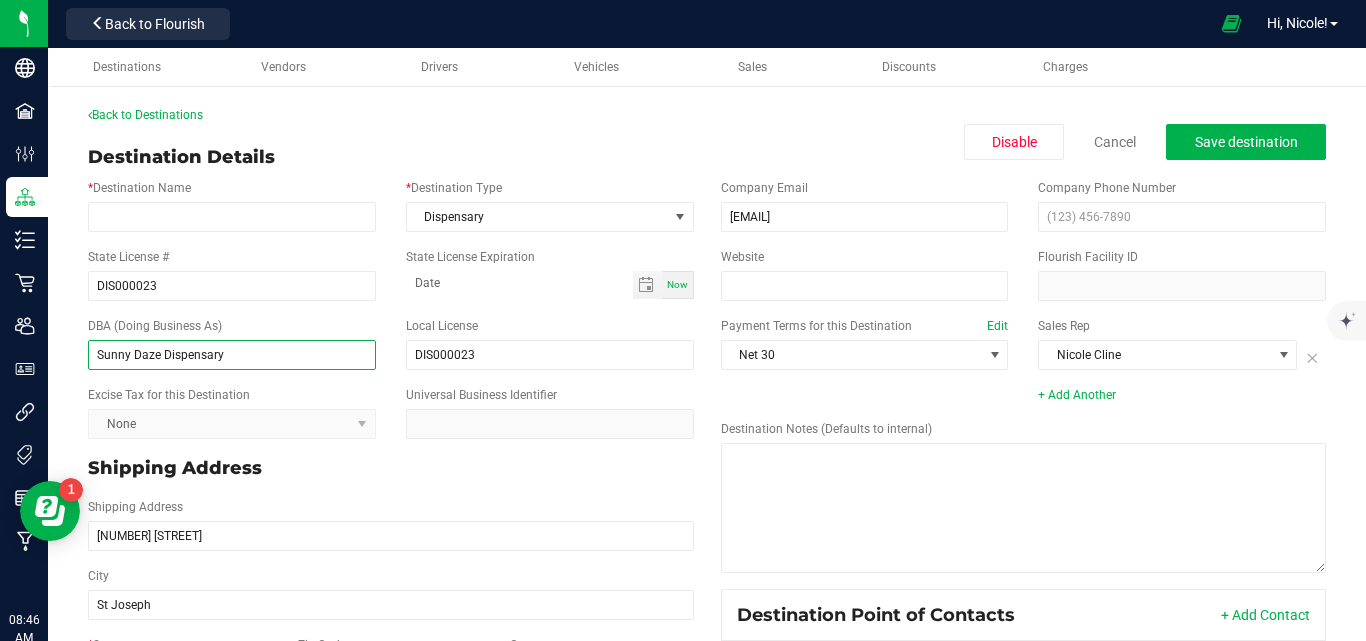 click on "Back to Destinations   Destination Details   Disable   Cancel   Save destination  *  Destination Name  *  Destination Type  Dispensary  State License #  DIS000023  State License Expiration  Now  DBA (Doing Business As)    Sunny Daze Dispensary  Local License    DIS000023  Excise Tax for this Destination    None  Universal Business Identifier     Shipping Address   Shipping Address  [NUMBER] [STREET]  City  [CITY] *  State  MO  Zip Code  [POSTAL_CODE]  Country   Billing Address (optional)   Billing Address (optional)   Same as Shipping  [NUMBER] [STREET]  City  [STATE]  Zip Code  [POSTAL_CODE]  Country   Company Email  [EMAIL]  Company Phone Number   Website   Flourish Facility ID   Payment Terms for this Destination   Edit  Net 30  Sales Rep  [PERSON]  + Add Another   Destination Notes (Defaults to internal)                  Destination Point of Contacts   + Add Contact  Department/Title First Name Last Name Action  Accounts payable   [PERSON]   Walker" at bounding box center (707, 526) 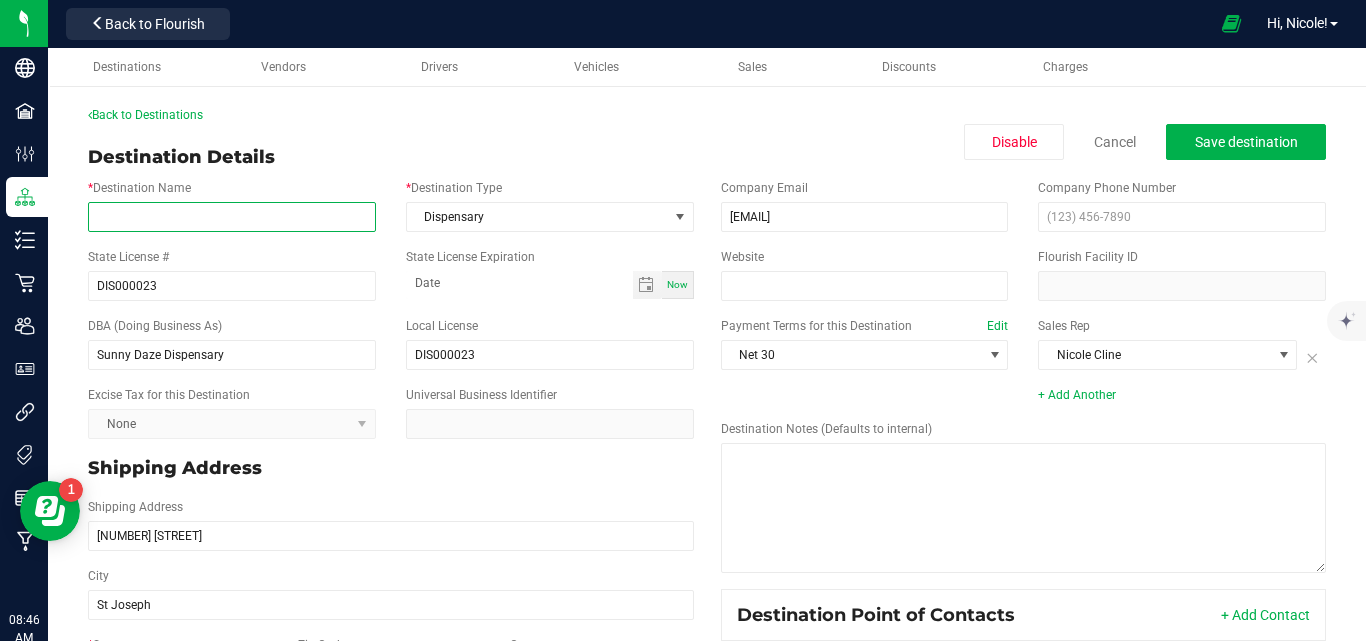 click on "*  Destination Name" at bounding box center (232, 217) 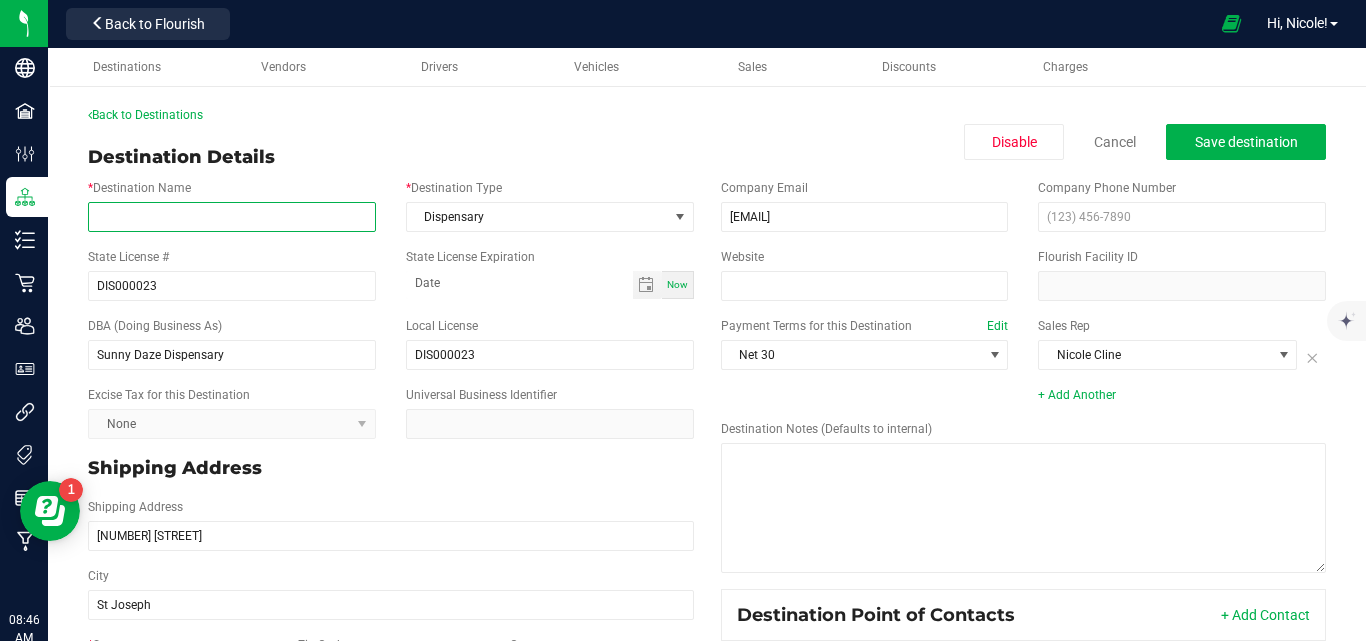 paste on "Sunny Daze Dispensary" 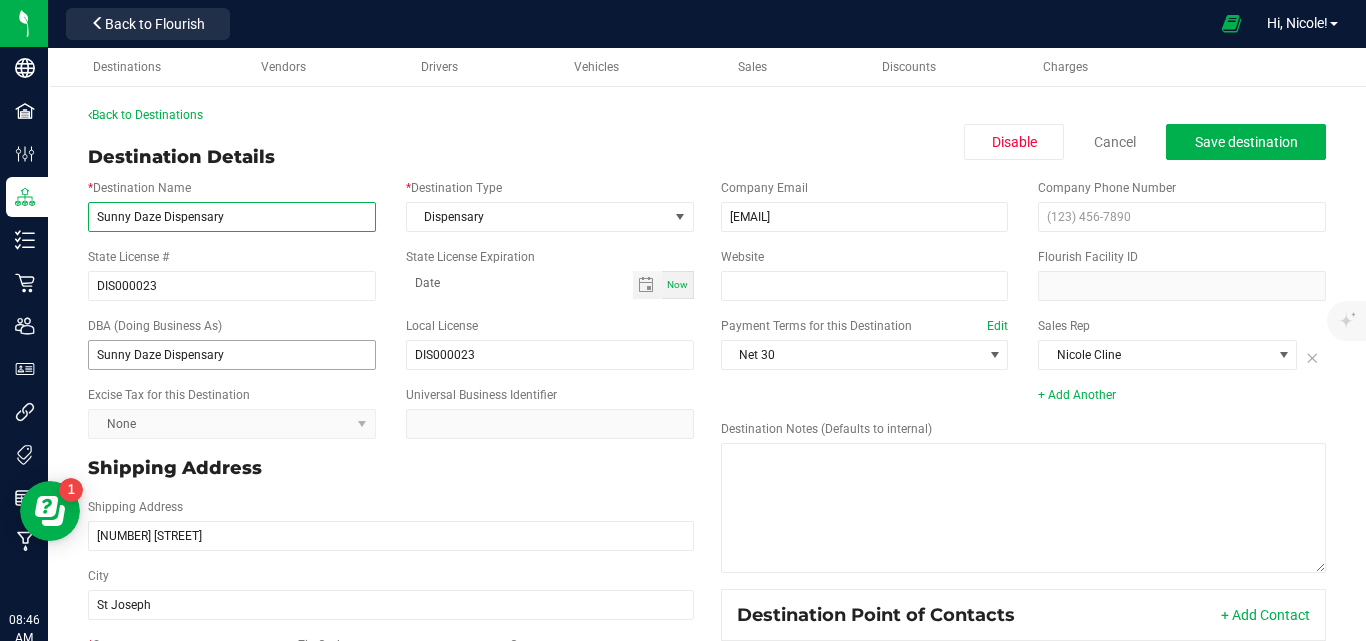 type on "Sunny Daze Dispensary" 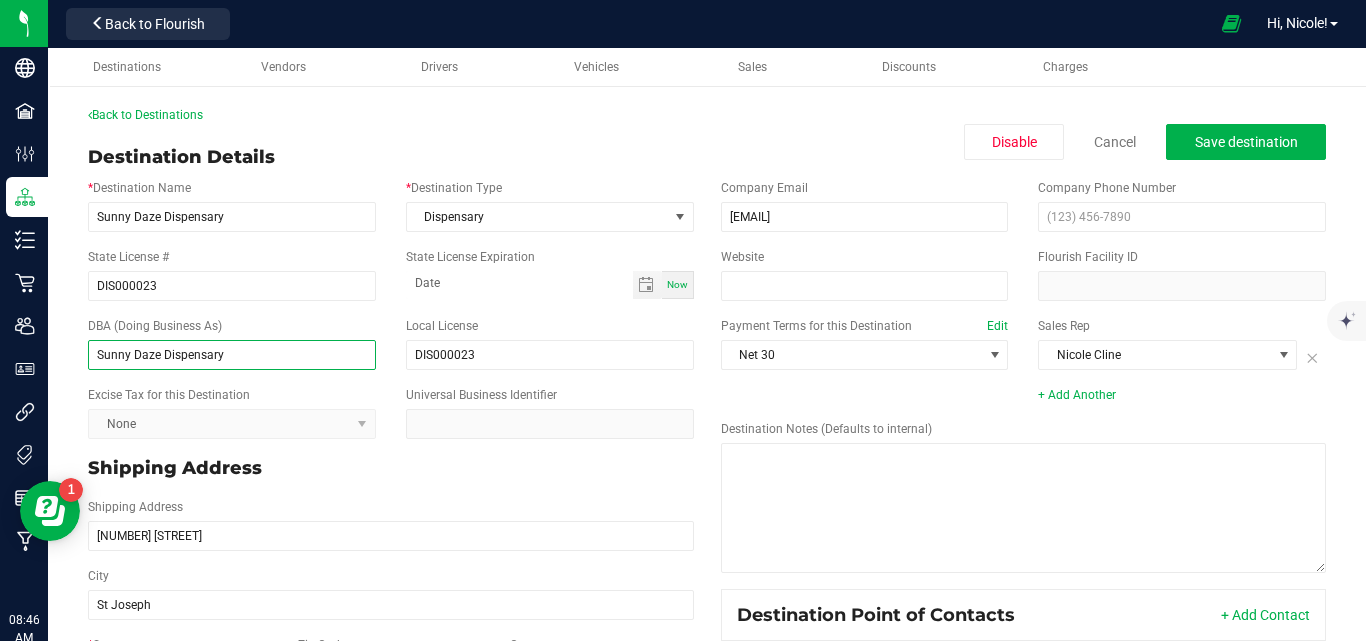 drag, startPoint x: 267, startPoint y: 353, endPoint x: 99, endPoint y: 378, distance: 169.84993 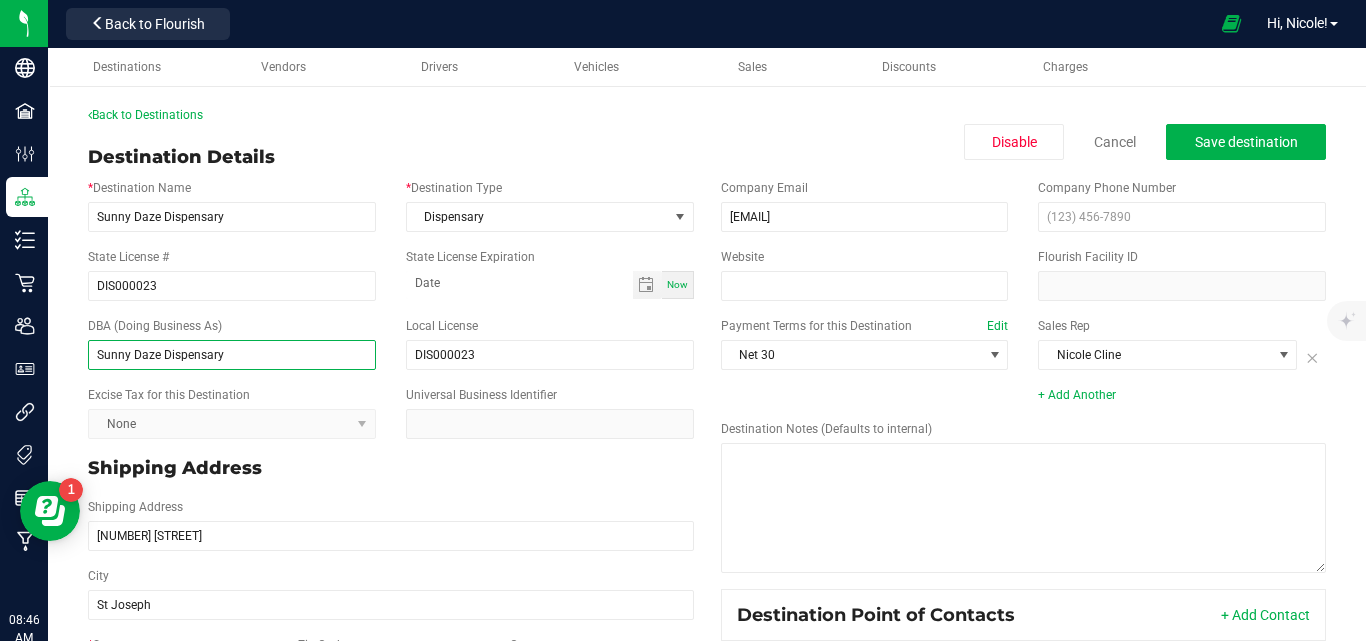click on "*  Destination Name  Sunny Daze Dispensary *  Destination Type  Dispensary  State License #  DIS000023  State License Expiration  Now  DBA (Doing Business As)    Sunny Daze Dispensary  Local License    DIS000023  Excise Tax for this Destination    None  Universal Business Identifier     Shipping Address   Shipping Address  [NUMBER] [STREET]  City  [CITY] *  State  MO  Zip Code  64503  Country   Billing Address (optional)   Billing Address (optional)   Same as Shipping  [NUMBER] [STREET]  City  [CITY] *  State  Missouri  Zip Code  64503  Country" at bounding box center [390, 559] 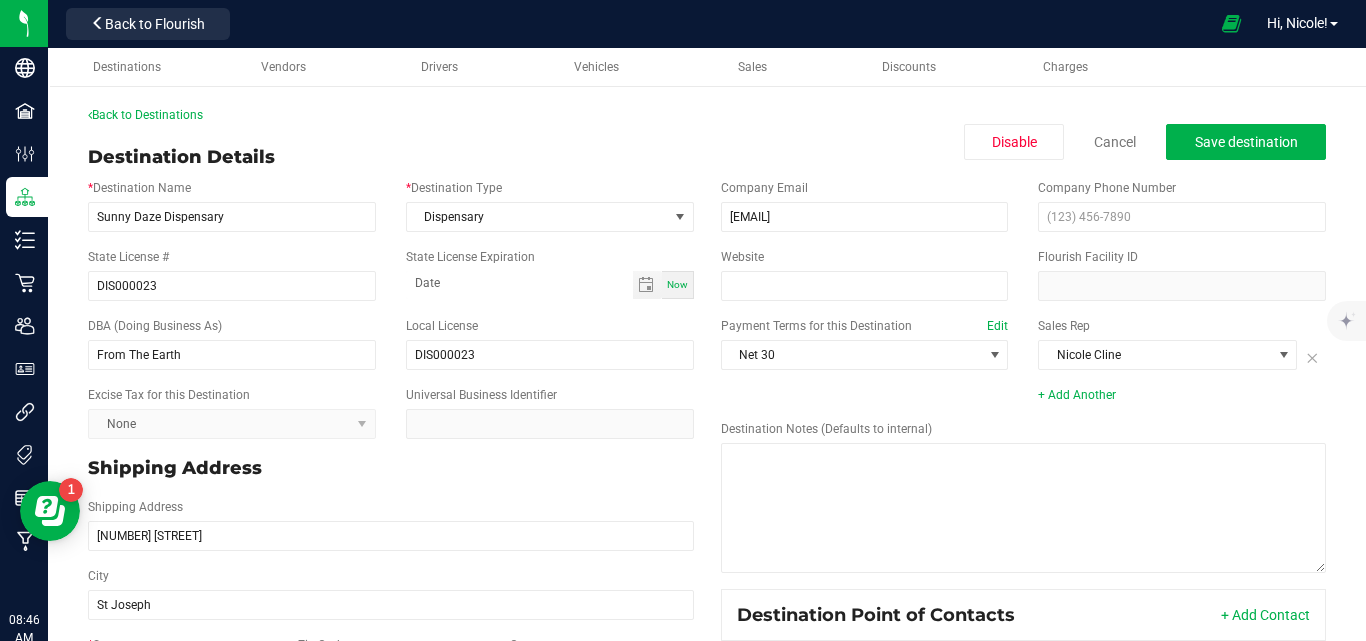 click on "Shipping Address" at bounding box center (391, 468) 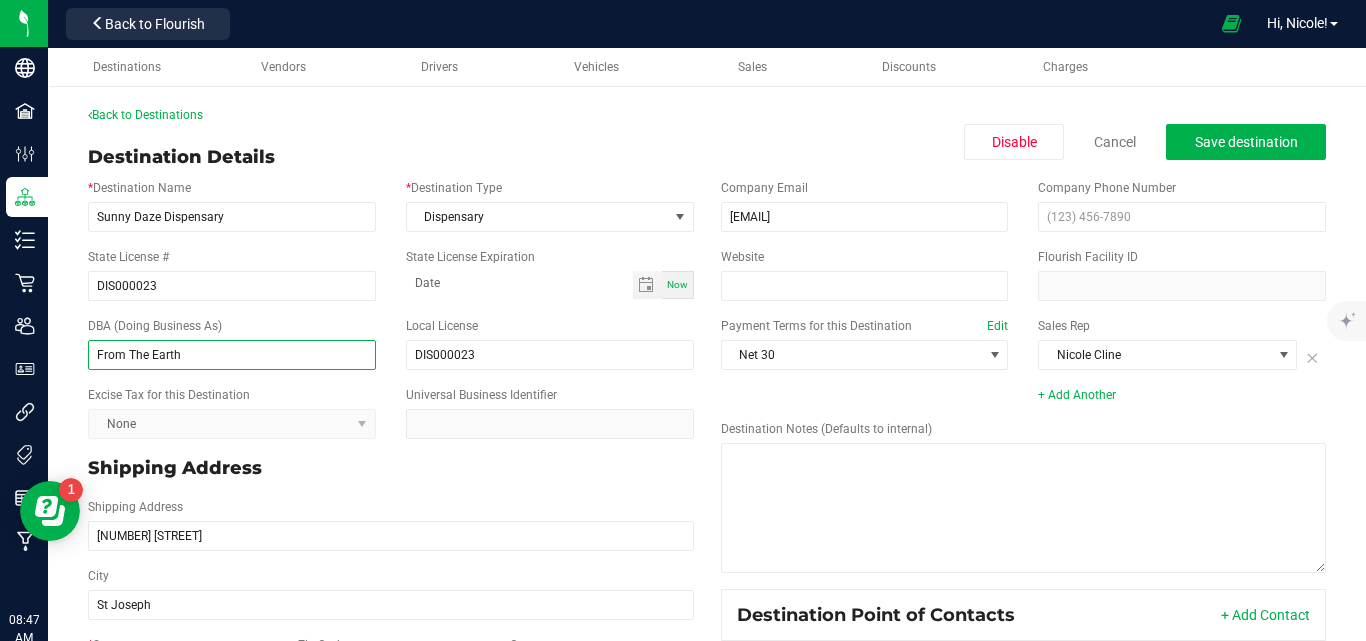 click on "From The Earth" at bounding box center [232, 355] 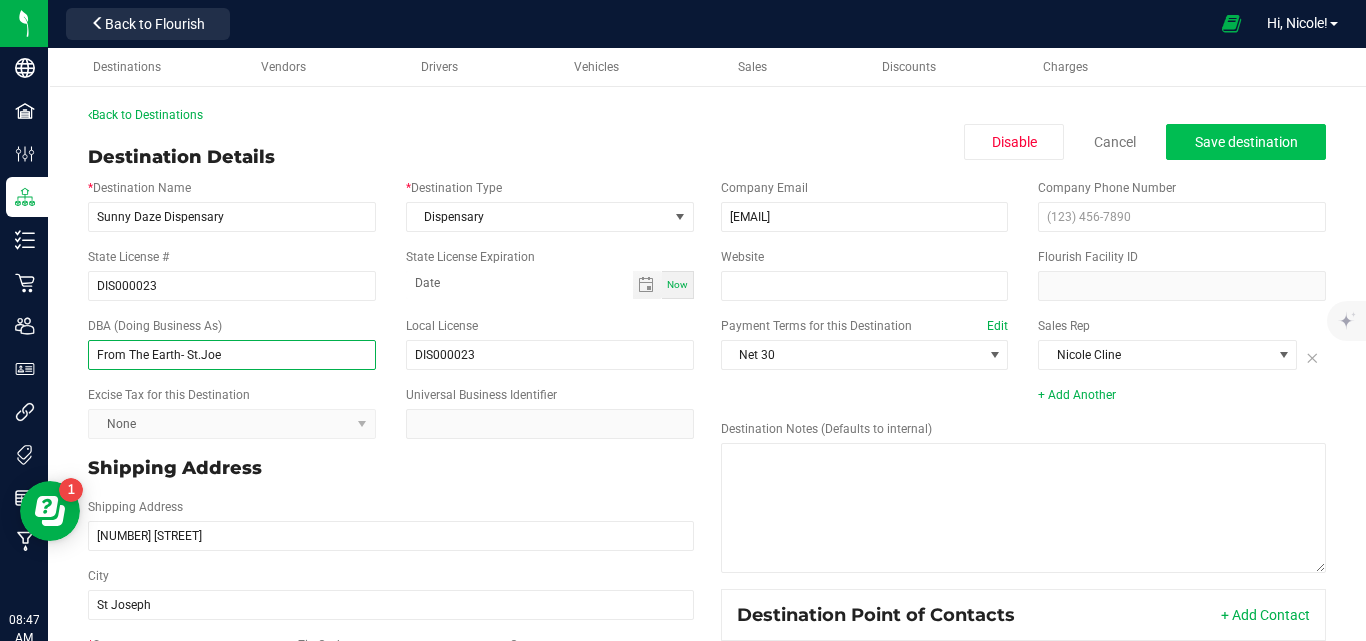 type on "From The Earth- St.Joe" 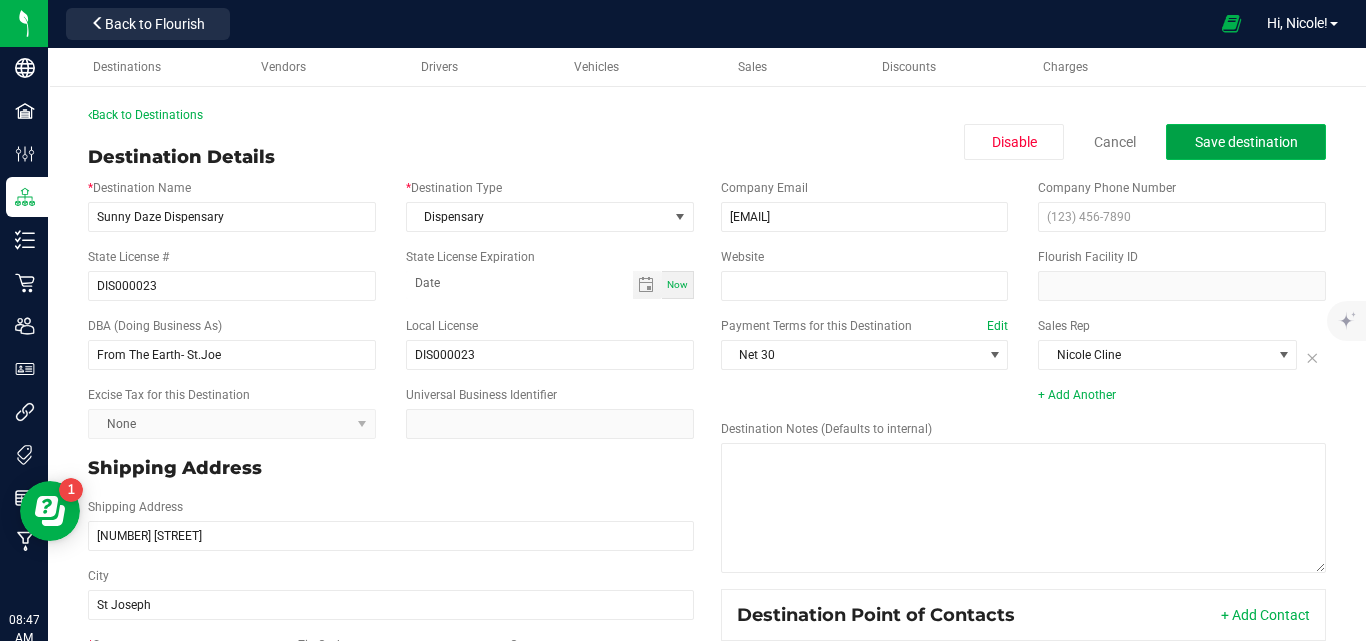 click on "Save destination" 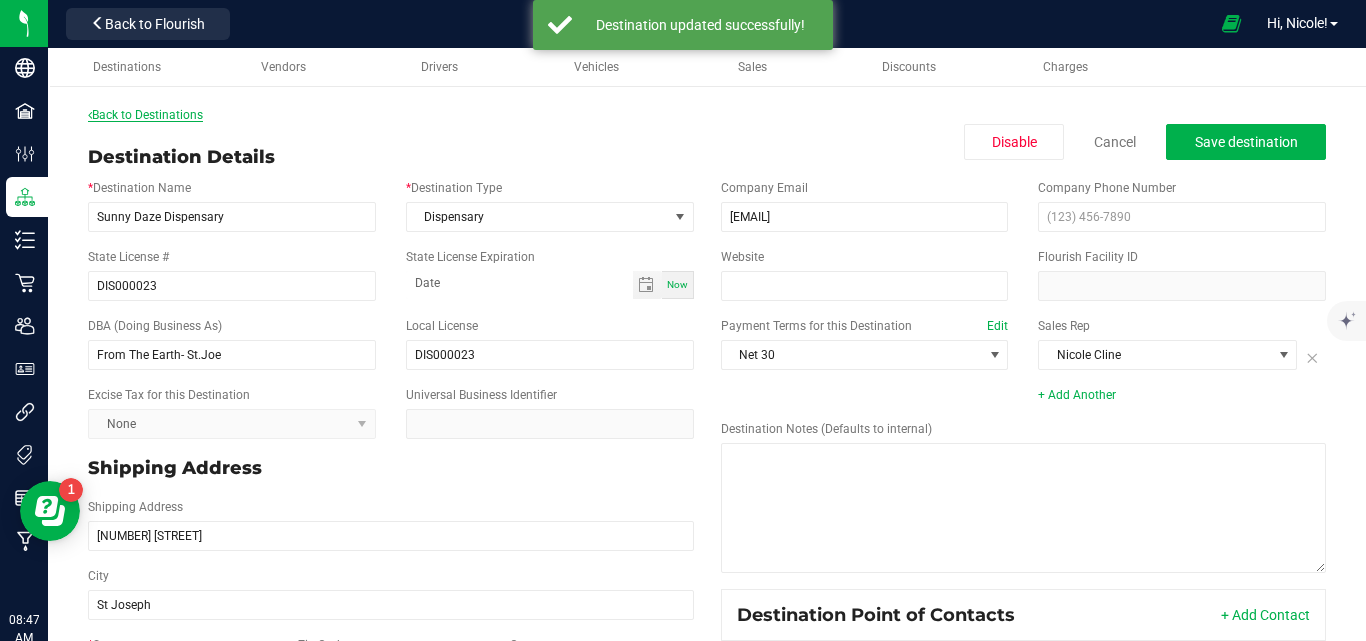 click on "Back to Destinations" at bounding box center [145, 115] 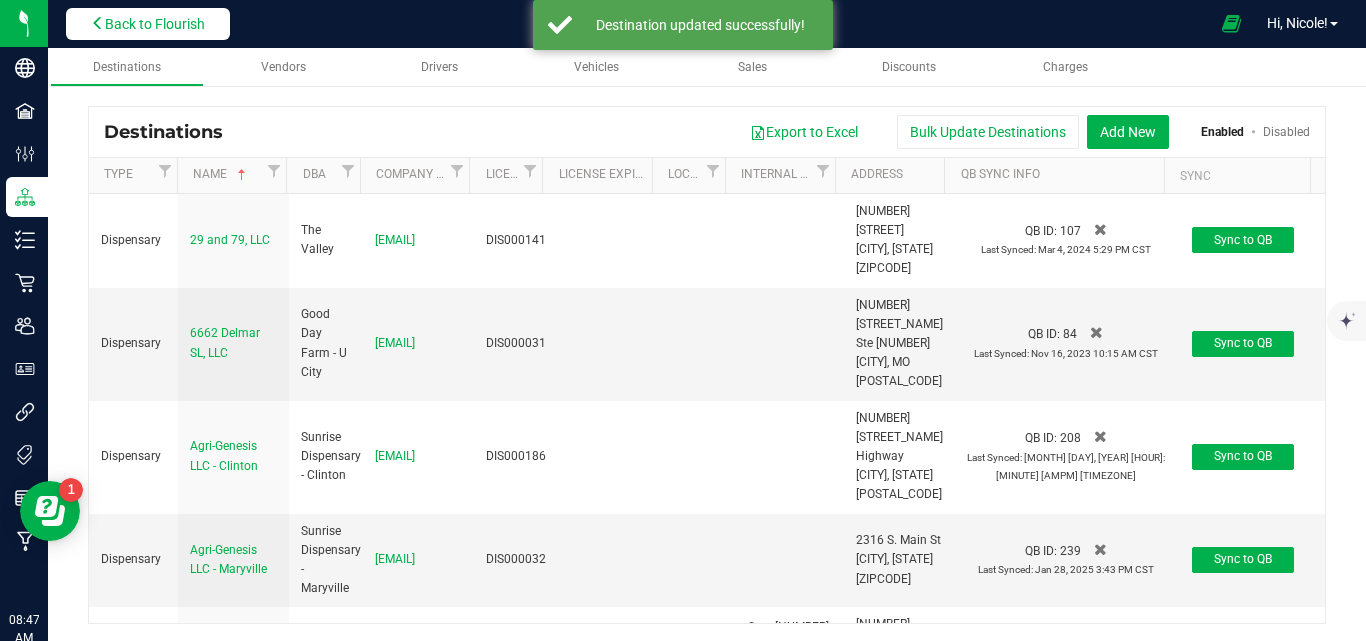 click at bounding box center [98, 23] 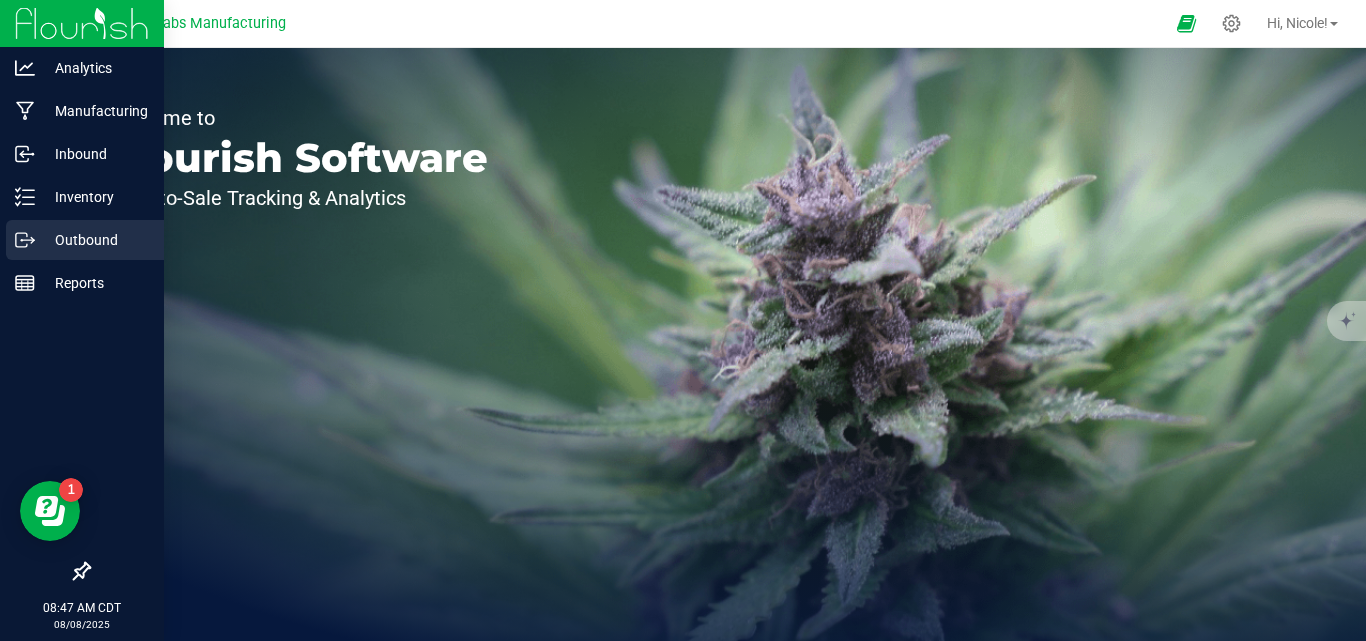 click on "Outbound" at bounding box center (95, 240) 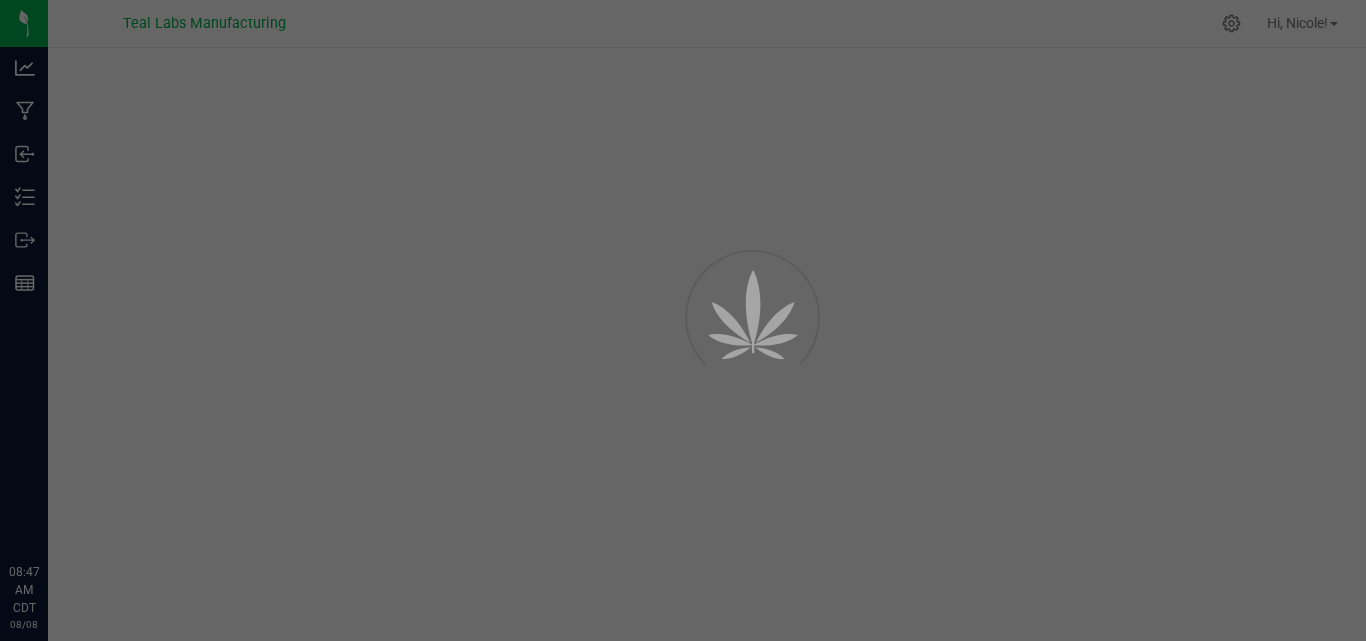 scroll, scrollTop: 0, scrollLeft: 0, axis: both 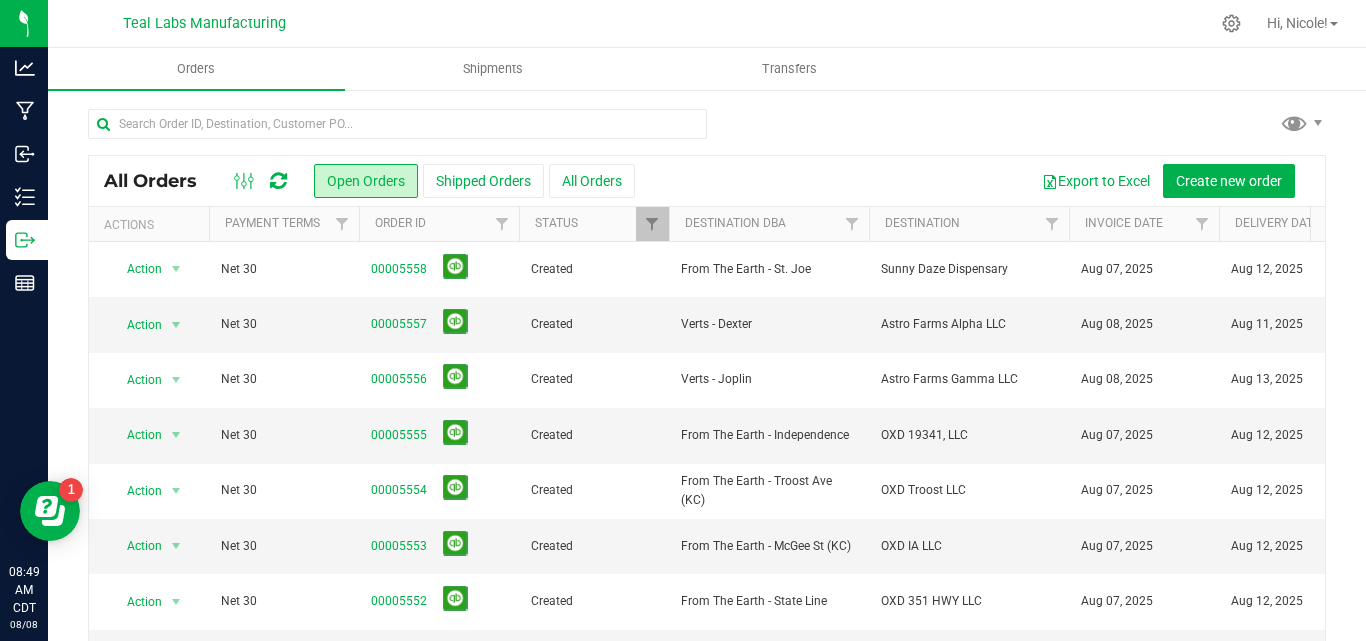 click at bounding box center [707, 132] 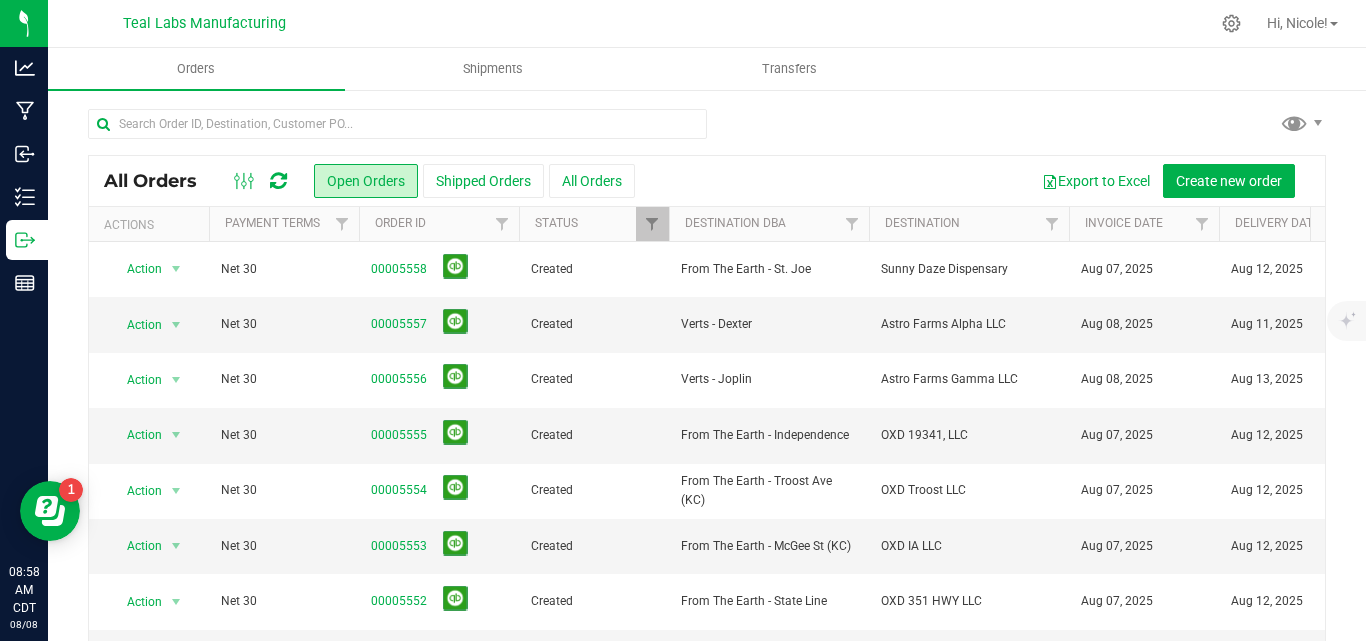 click at bounding box center (707, 132) 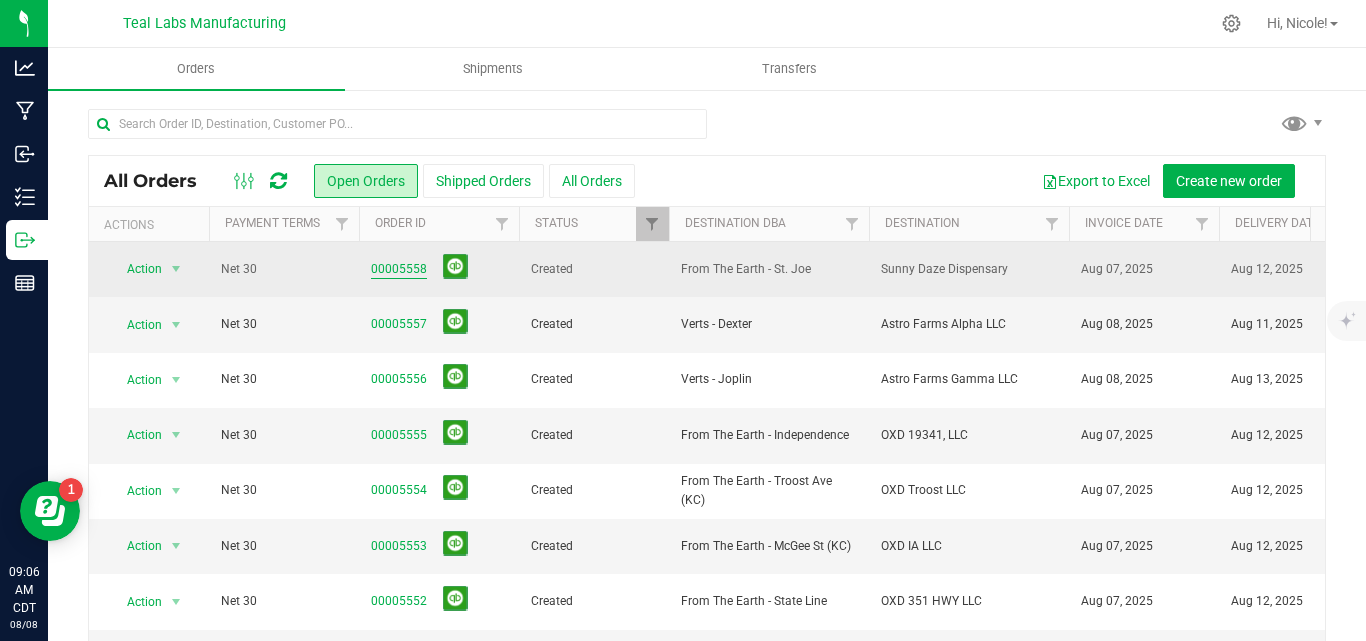 click on "00005558" at bounding box center [399, 269] 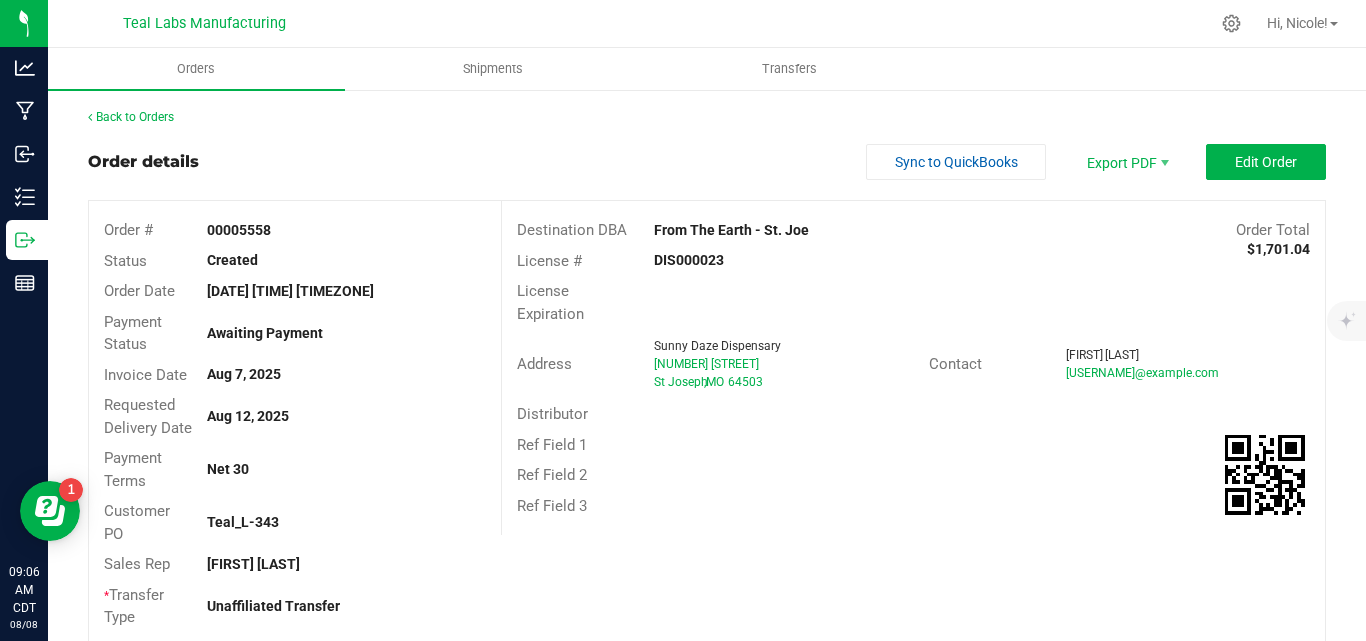drag, startPoint x: 821, startPoint y: 222, endPoint x: 650, endPoint y: 227, distance: 171.07309 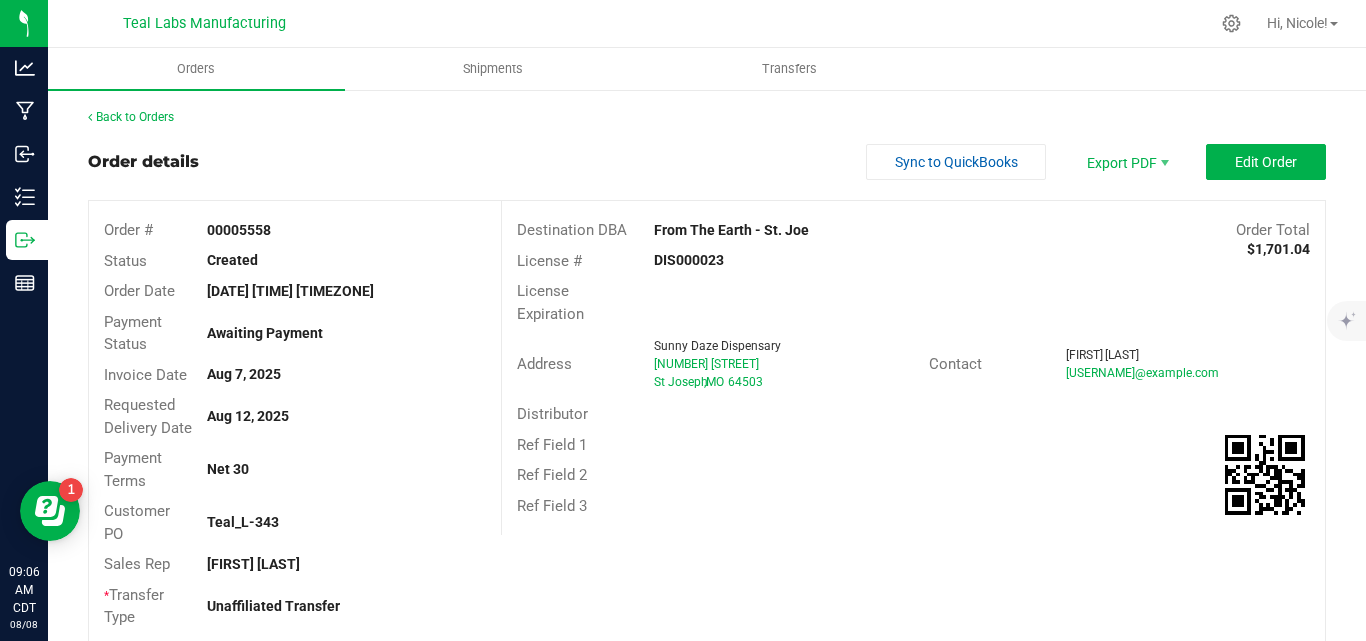 click on "From The Earth - St. Joe" at bounding box center (810, 230) 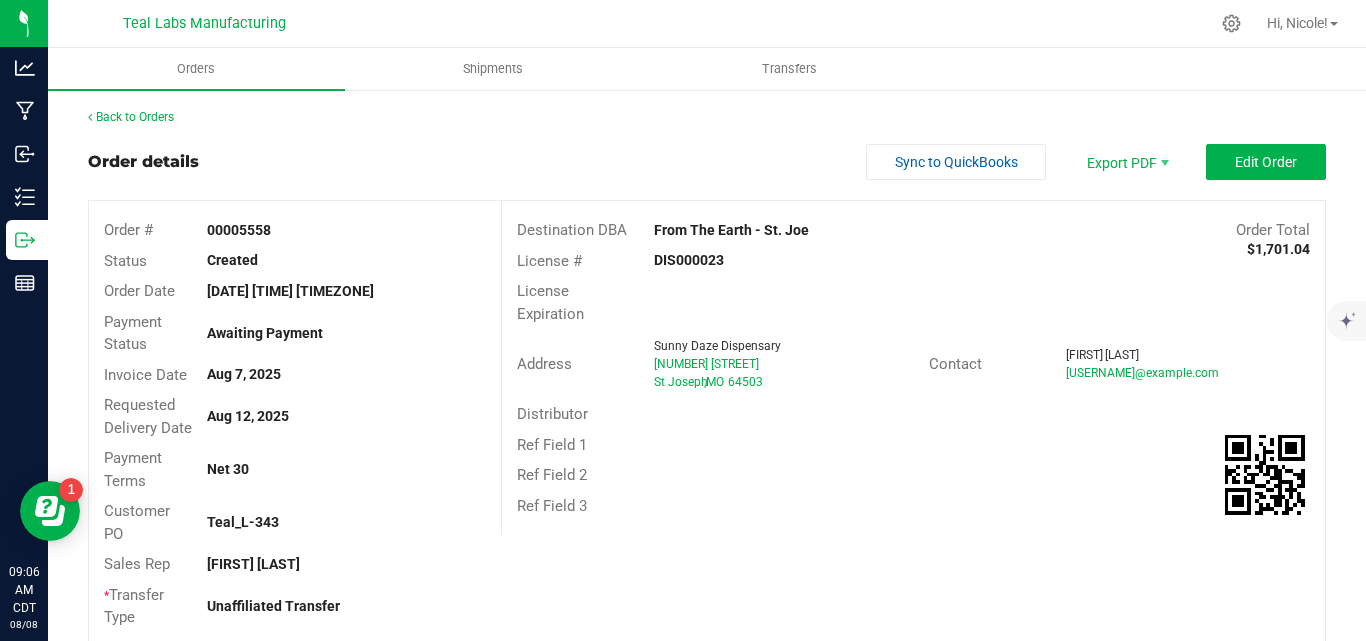 copy on "From The Earth - St. Joe" 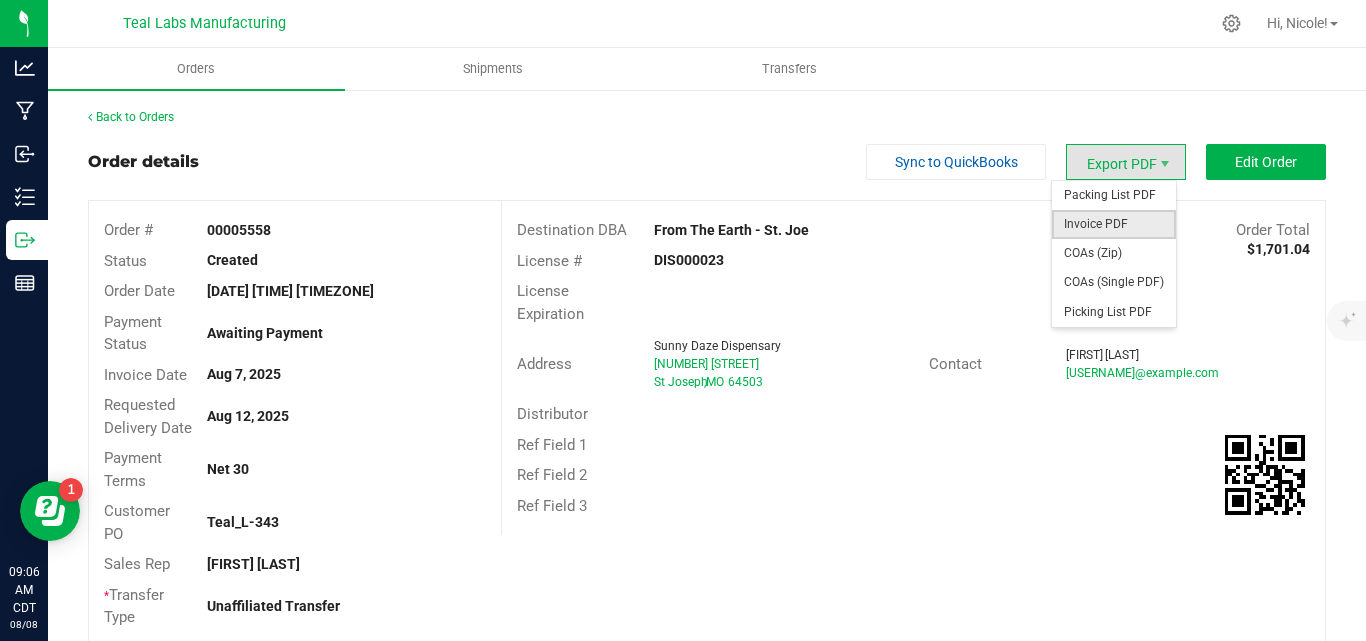 click on "Invoice PDF" at bounding box center [1114, 224] 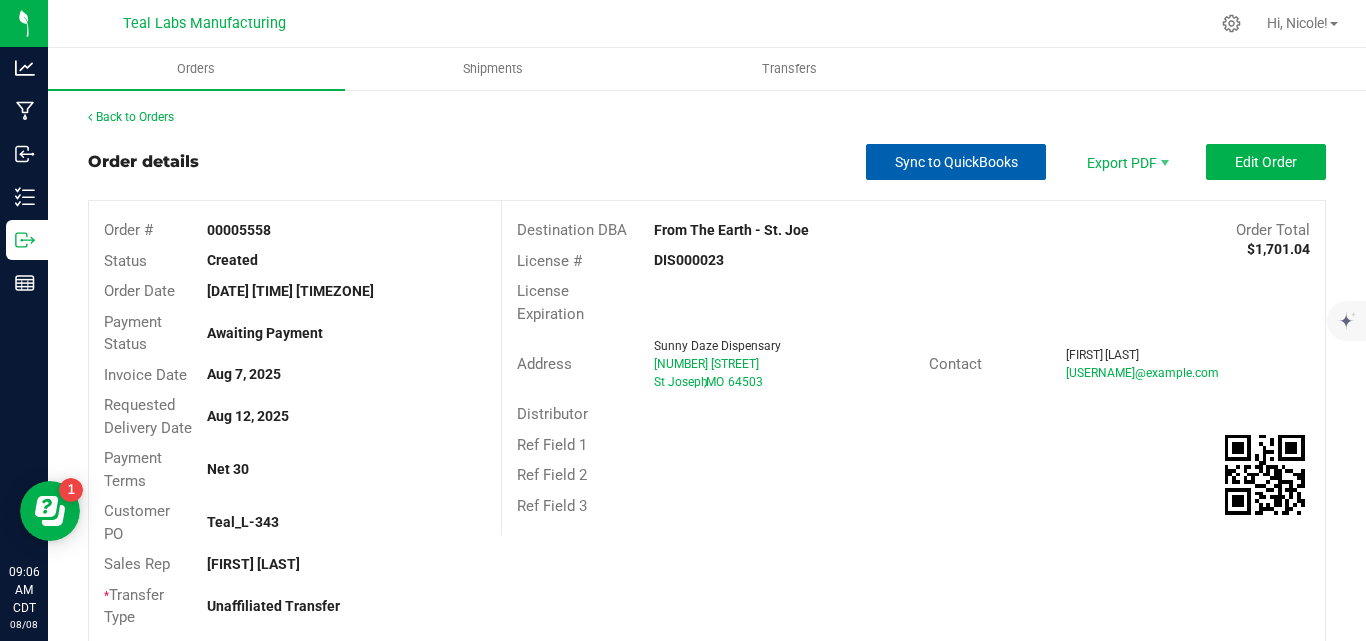 click on "Sync to QuickBooks" at bounding box center (956, 162) 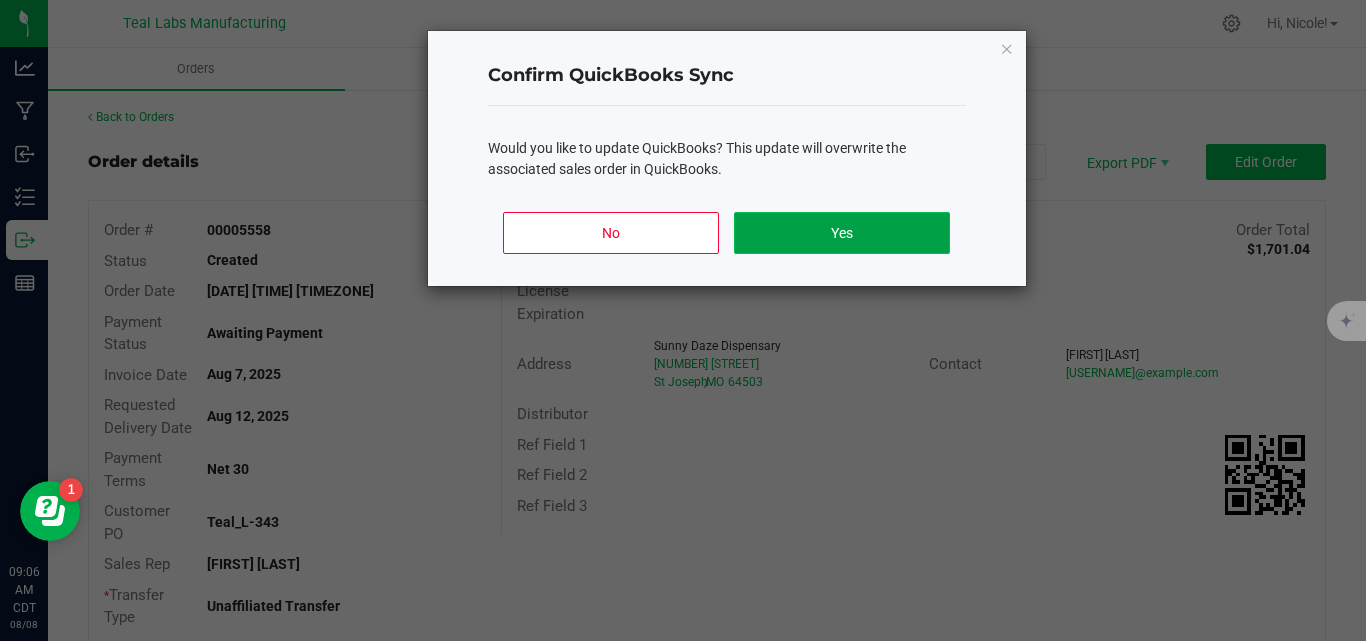 click on "Yes" 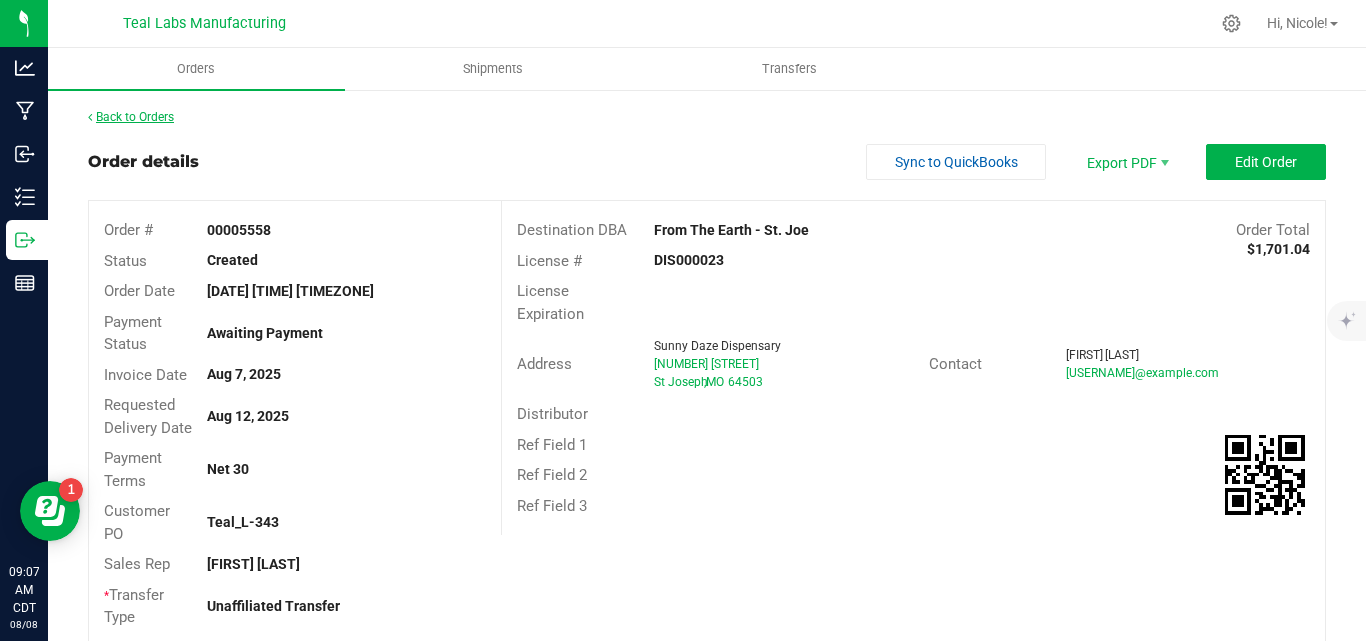 click on "Back to Orders" at bounding box center (131, 117) 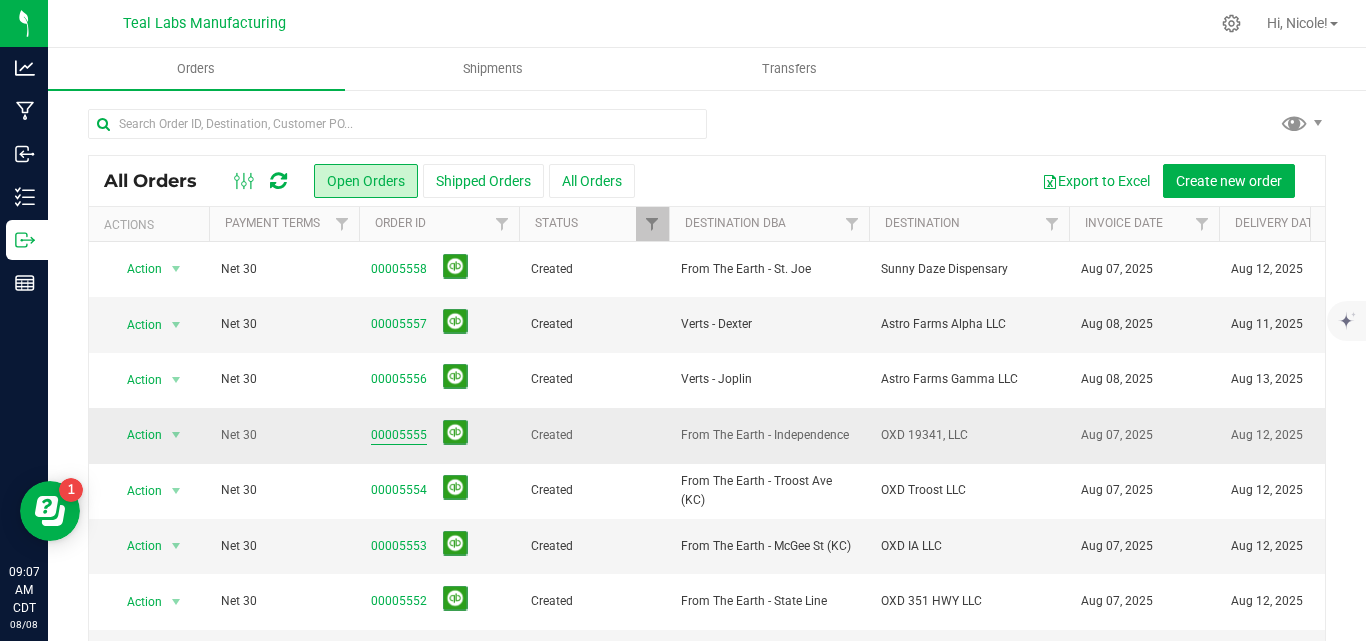 click on "00005555" at bounding box center (399, 435) 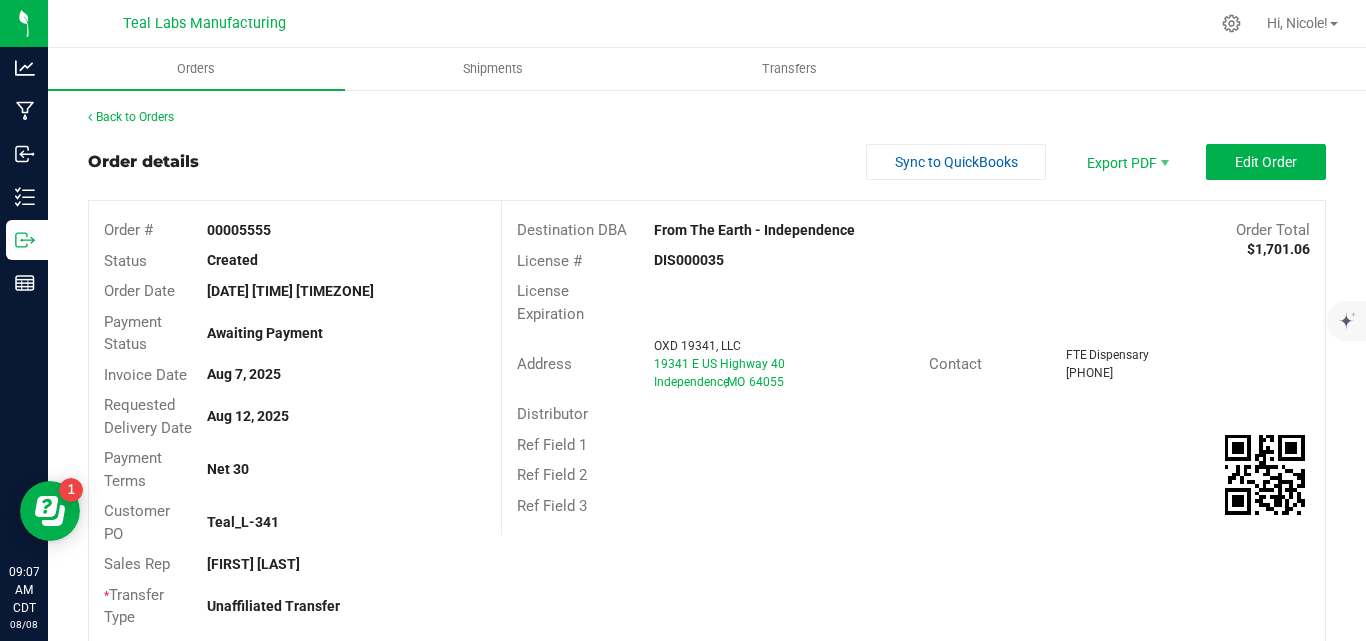 drag, startPoint x: 851, startPoint y: 229, endPoint x: 649, endPoint y: 227, distance: 202.0099 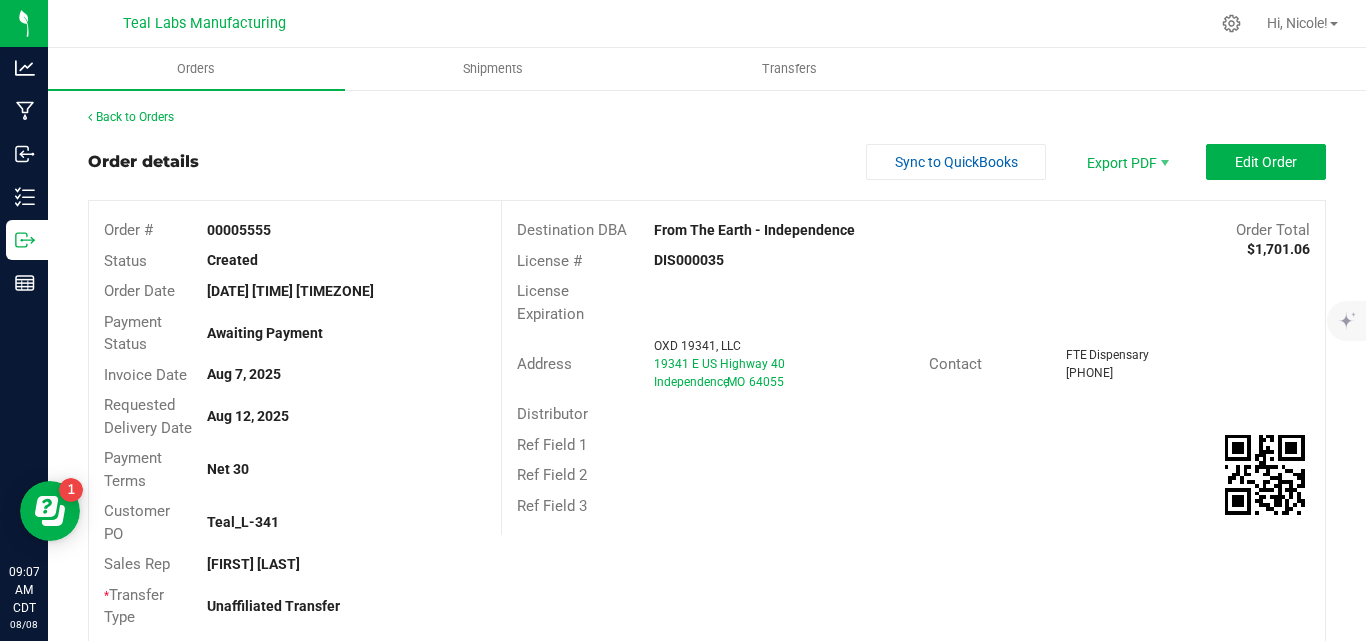 click on "From The Earth - Independence" at bounding box center [810, 230] 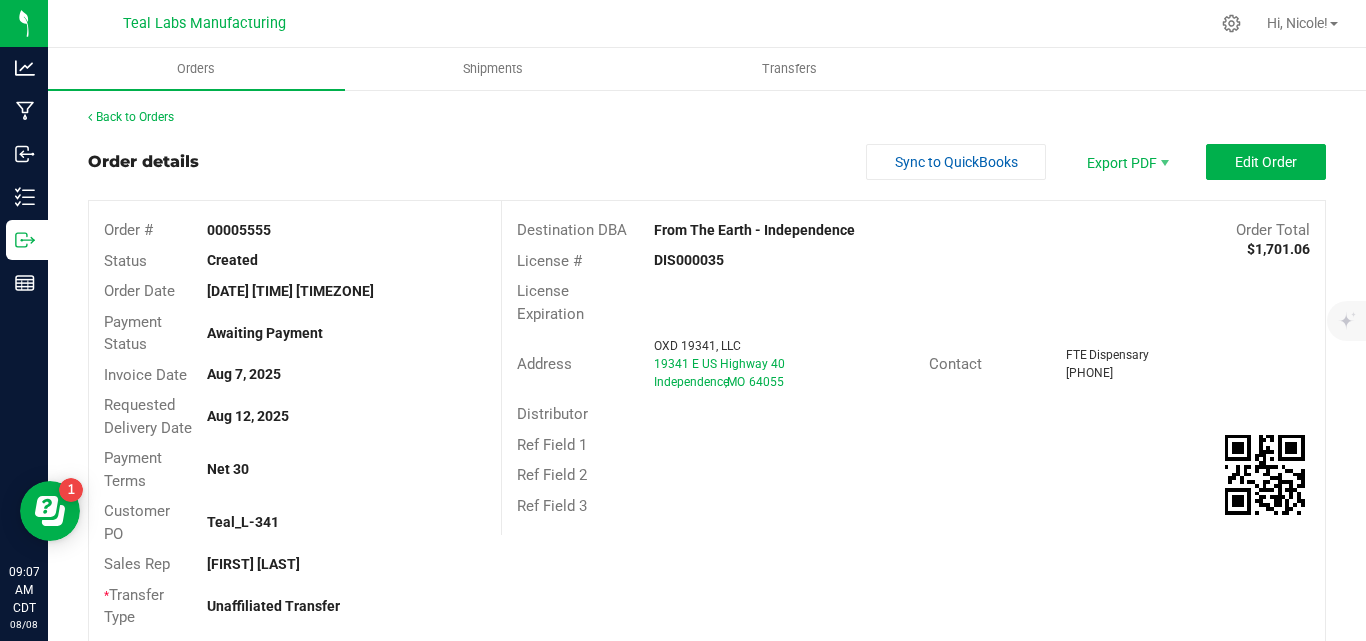 copy on "From The Earth - Independence" 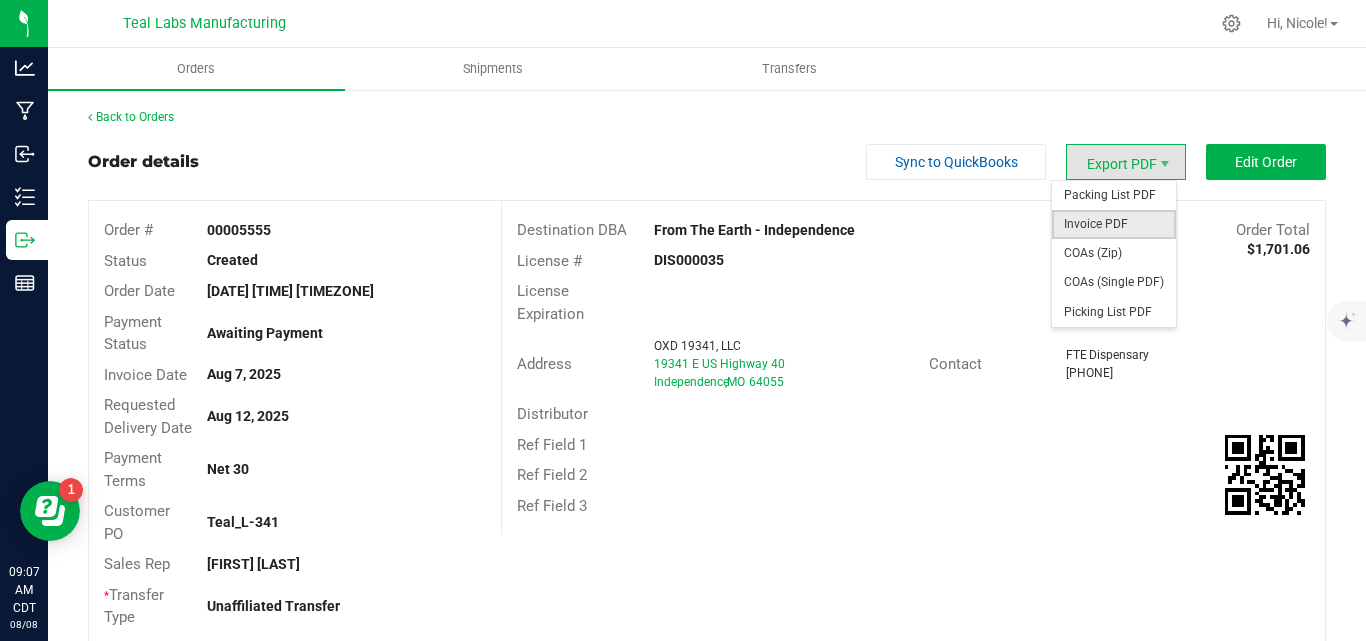 click on "Invoice PDF" at bounding box center [1114, 224] 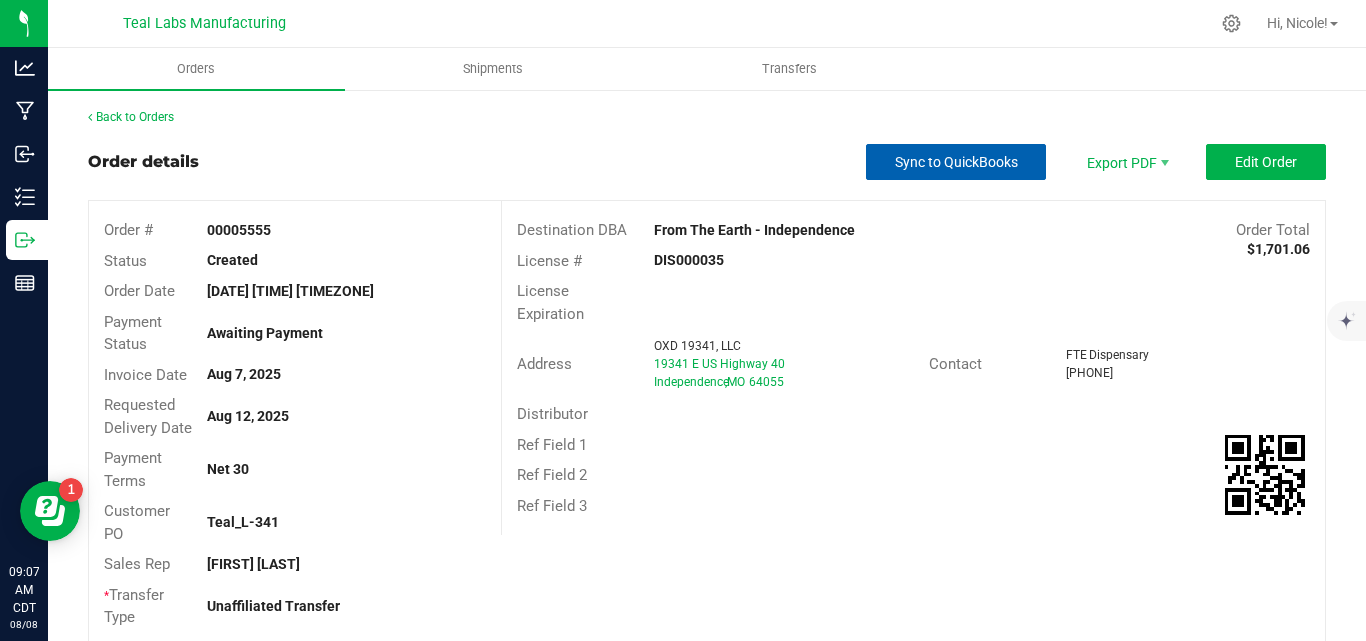 click on "Sync to QuickBooks" at bounding box center (956, 162) 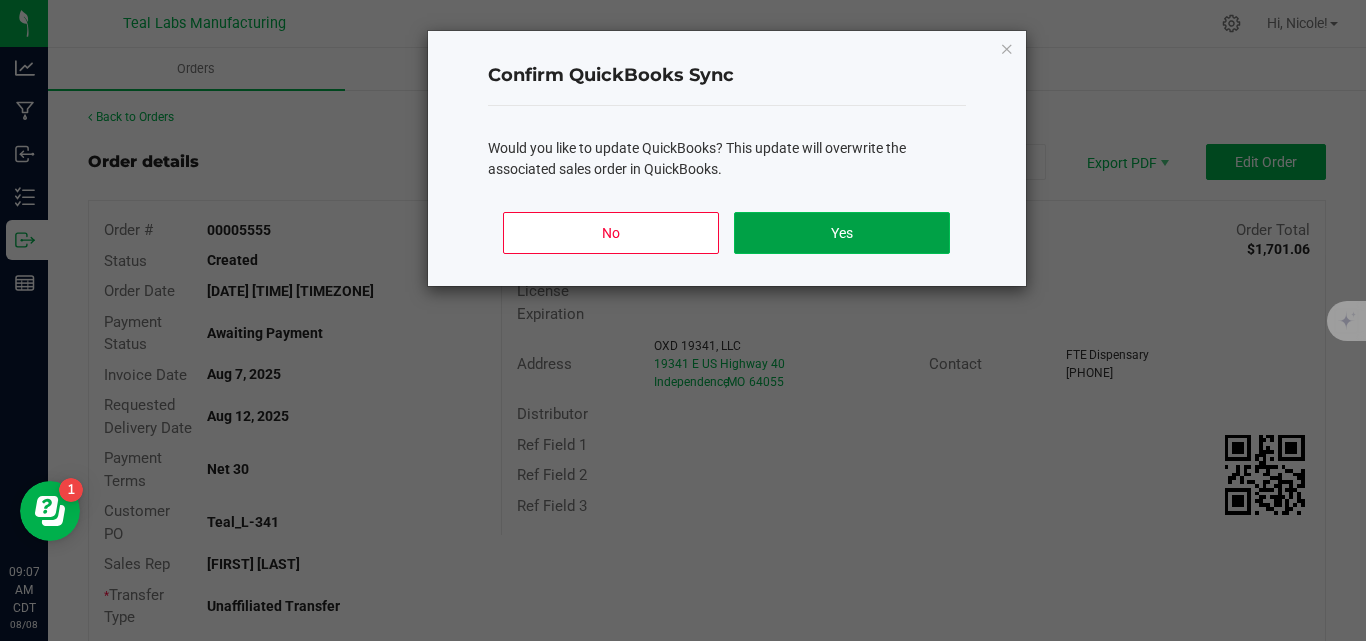 click on "Yes" 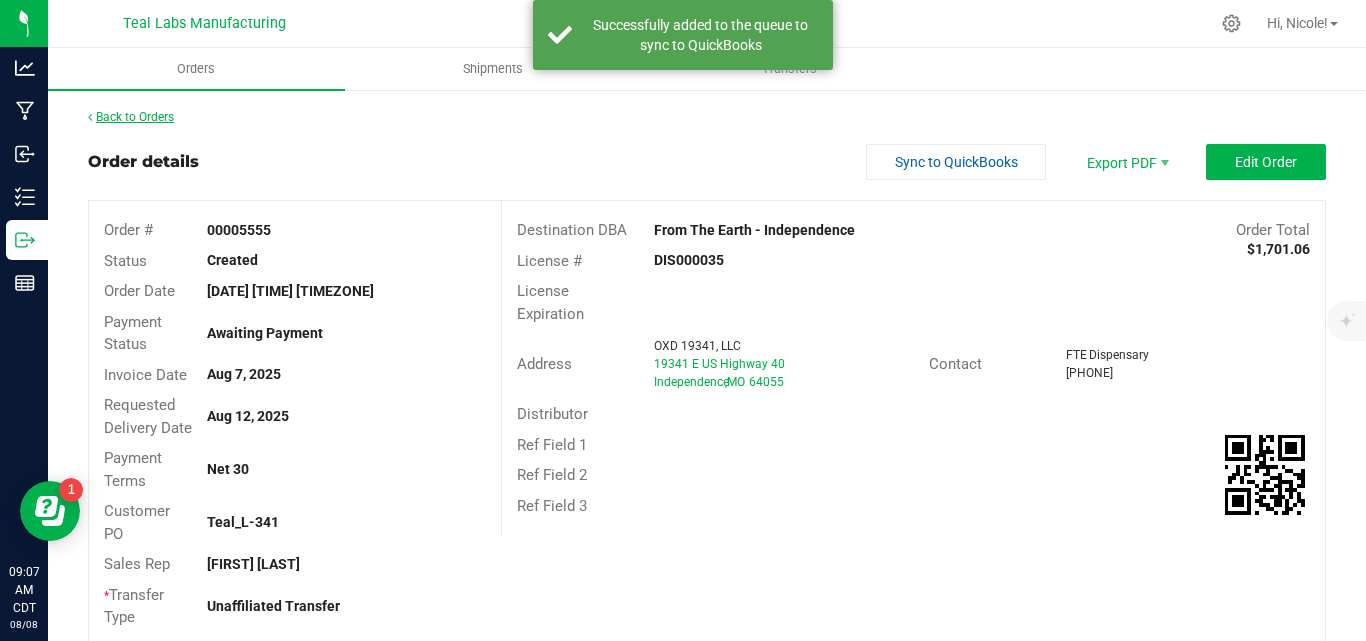 click on "Back to Orders" at bounding box center [131, 117] 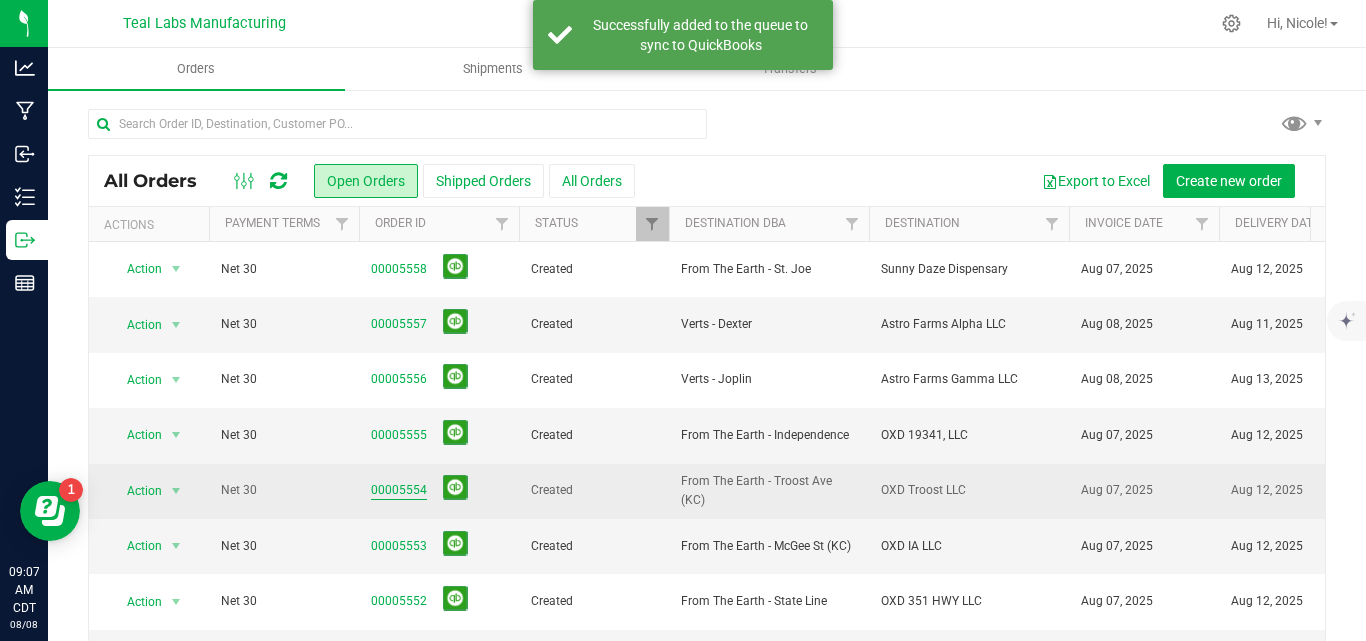 click on "00005554" at bounding box center (399, 490) 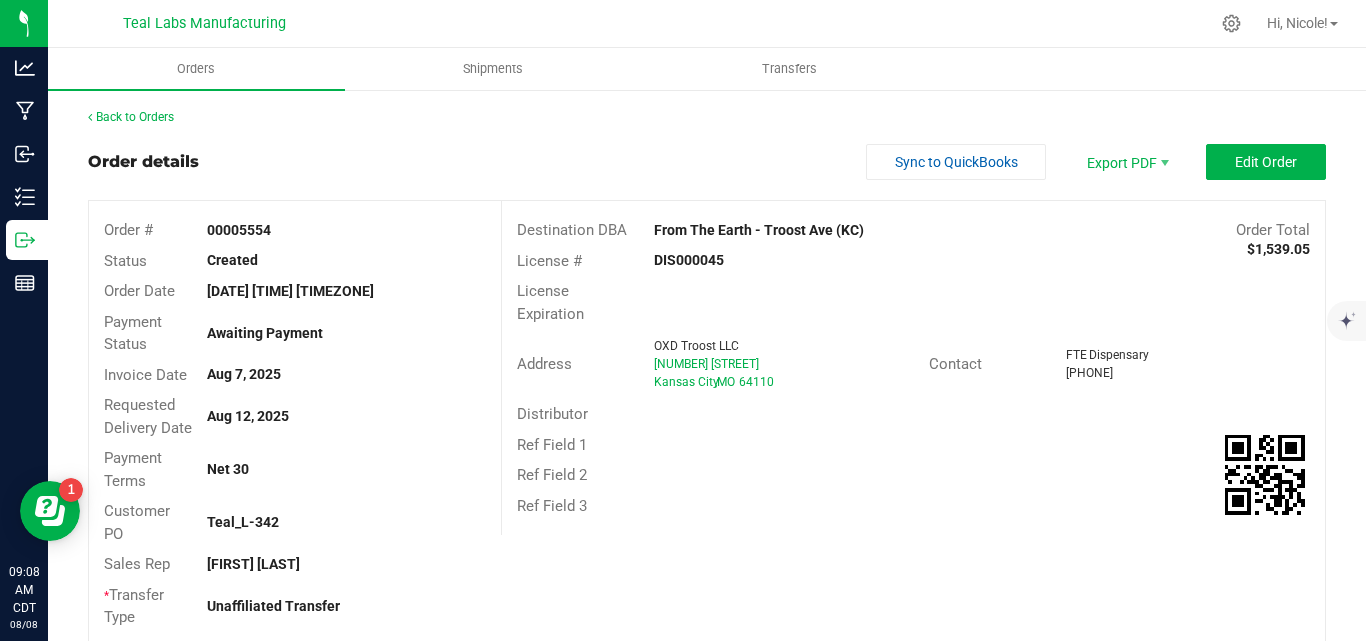 drag, startPoint x: 861, startPoint y: 226, endPoint x: 647, endPoint y: 227, distance: 214.00233 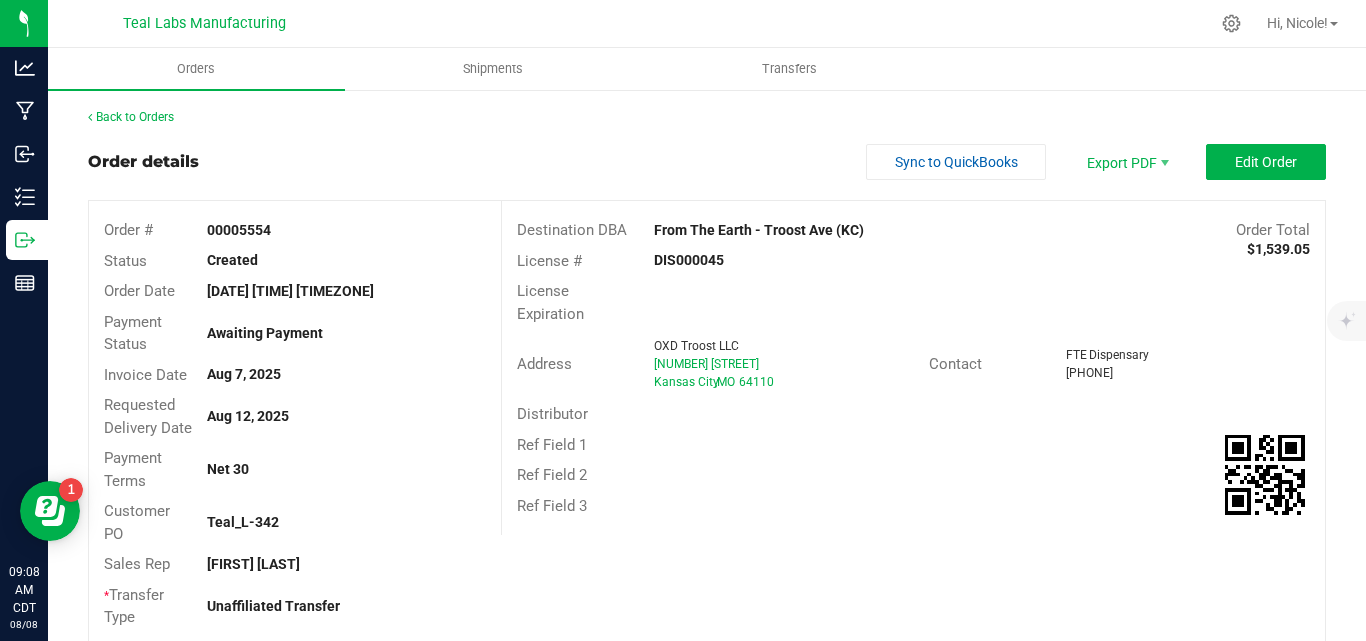 click on "From The Earth - Troost Ave (KC)" at bounding box center (810, 230) 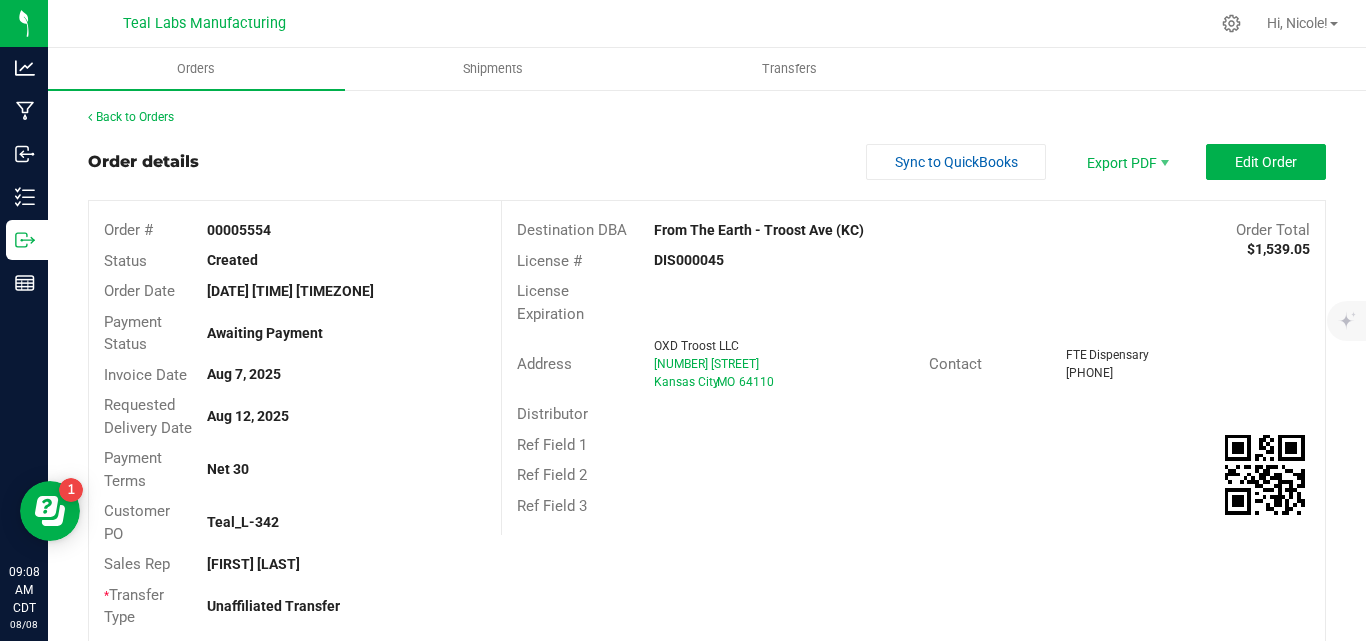 copy on "From The Earth - Troost Ave (KC)" 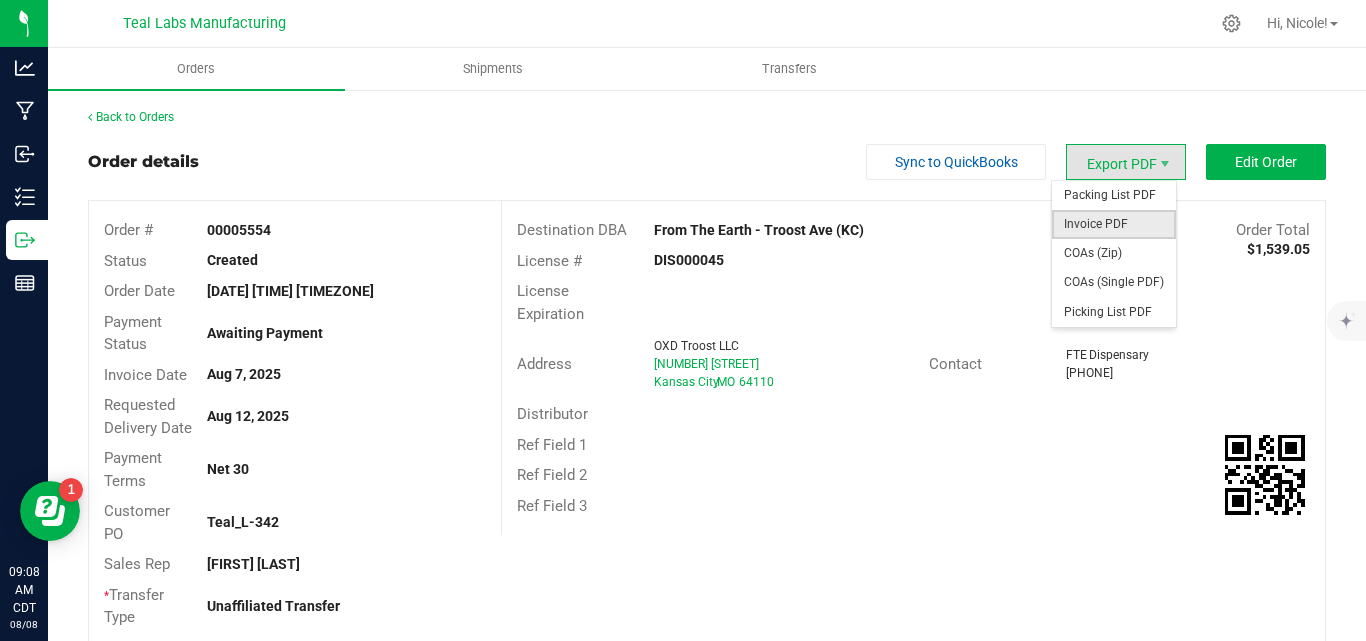 click on "Invoice PDF" at bounding box center (1114, 224) 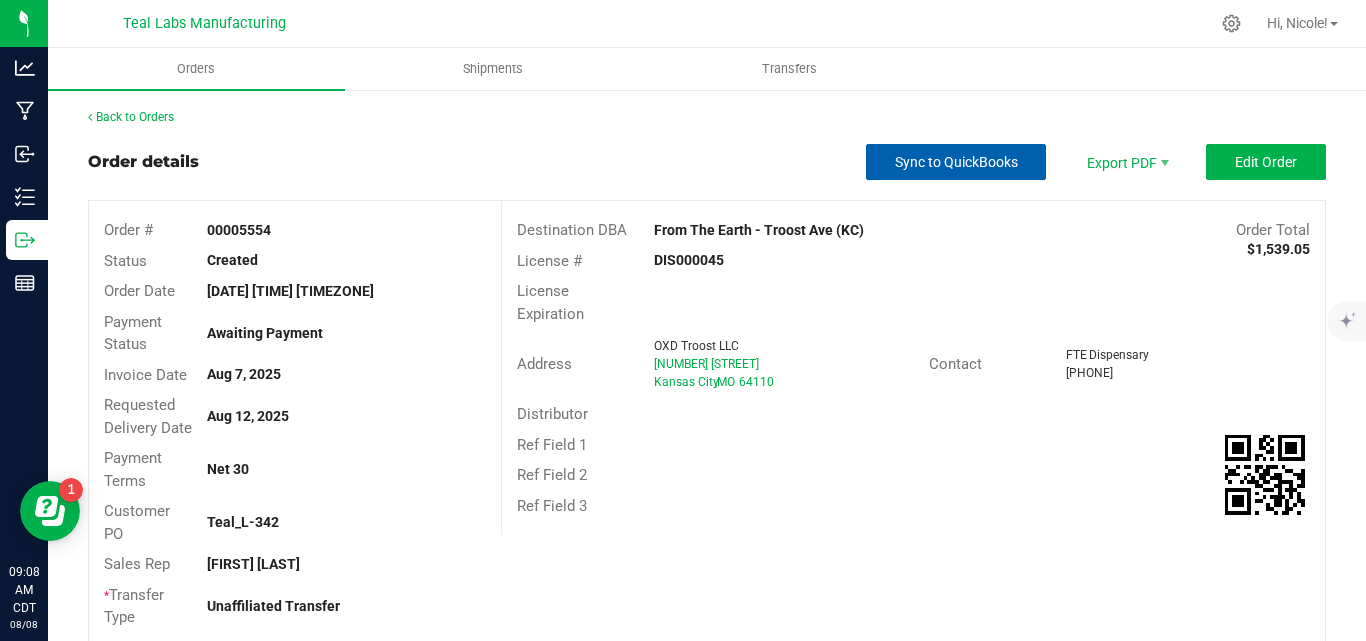 click on "Sync to QuickBooks" at bounding box center (956, 162) 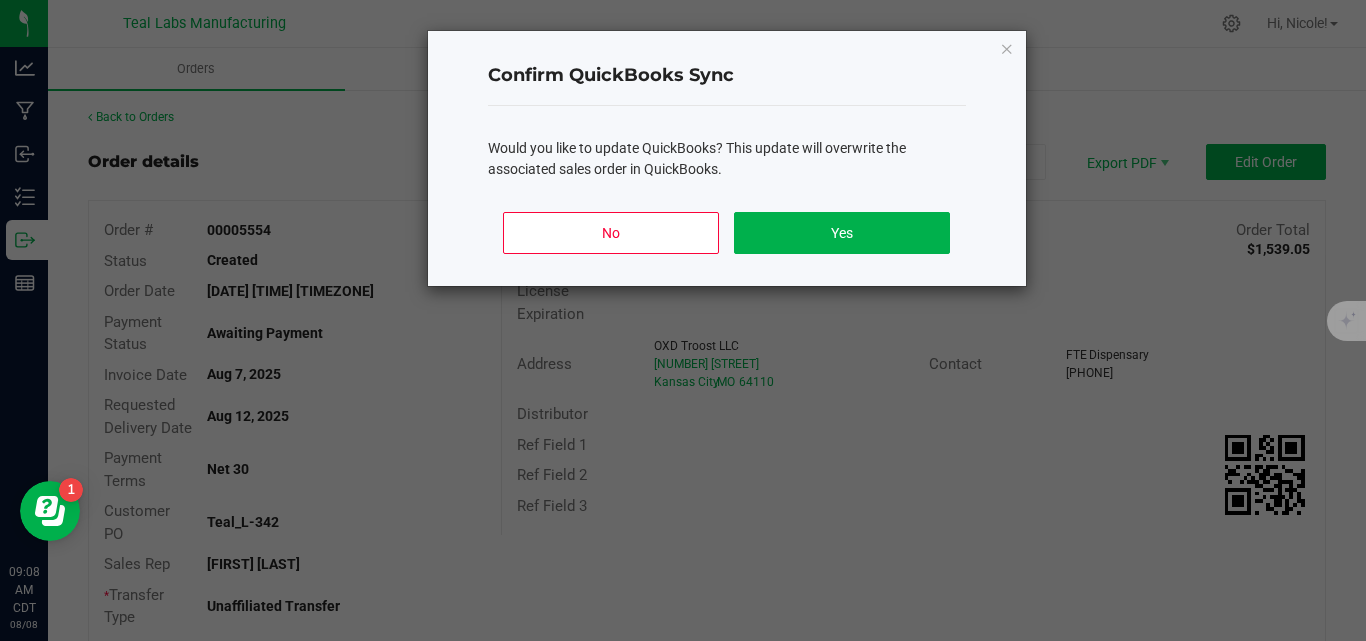 click on "No   Yes" 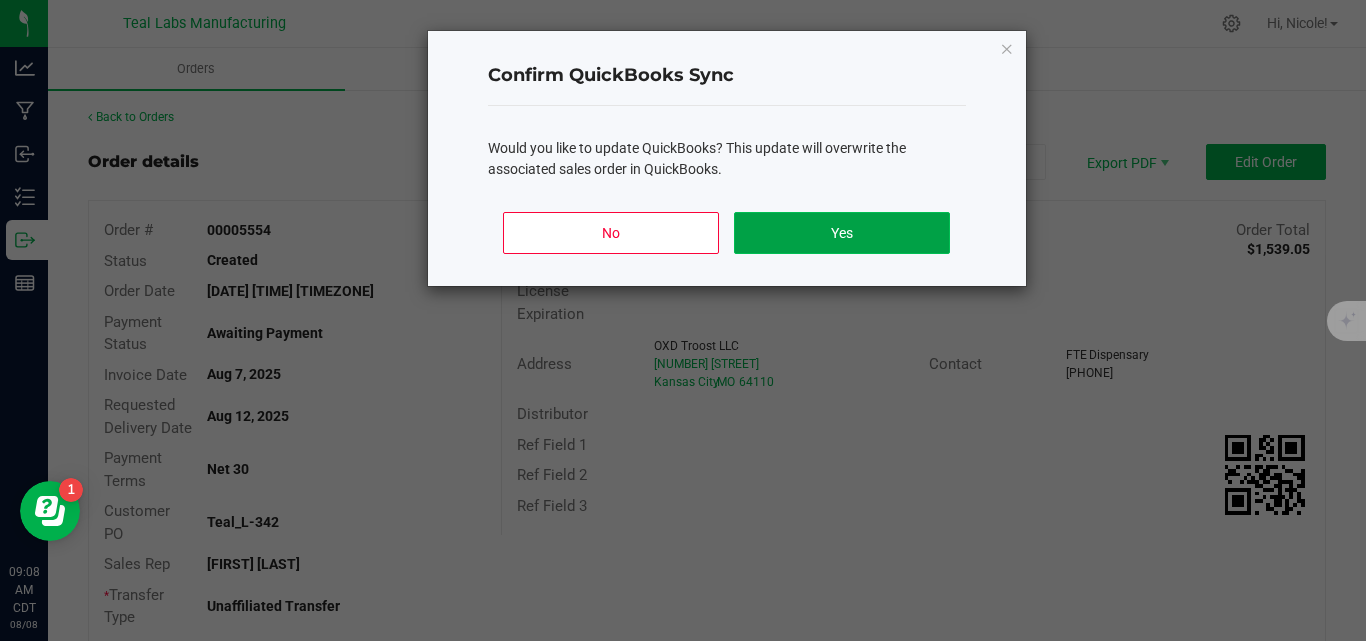 click on "Yes" 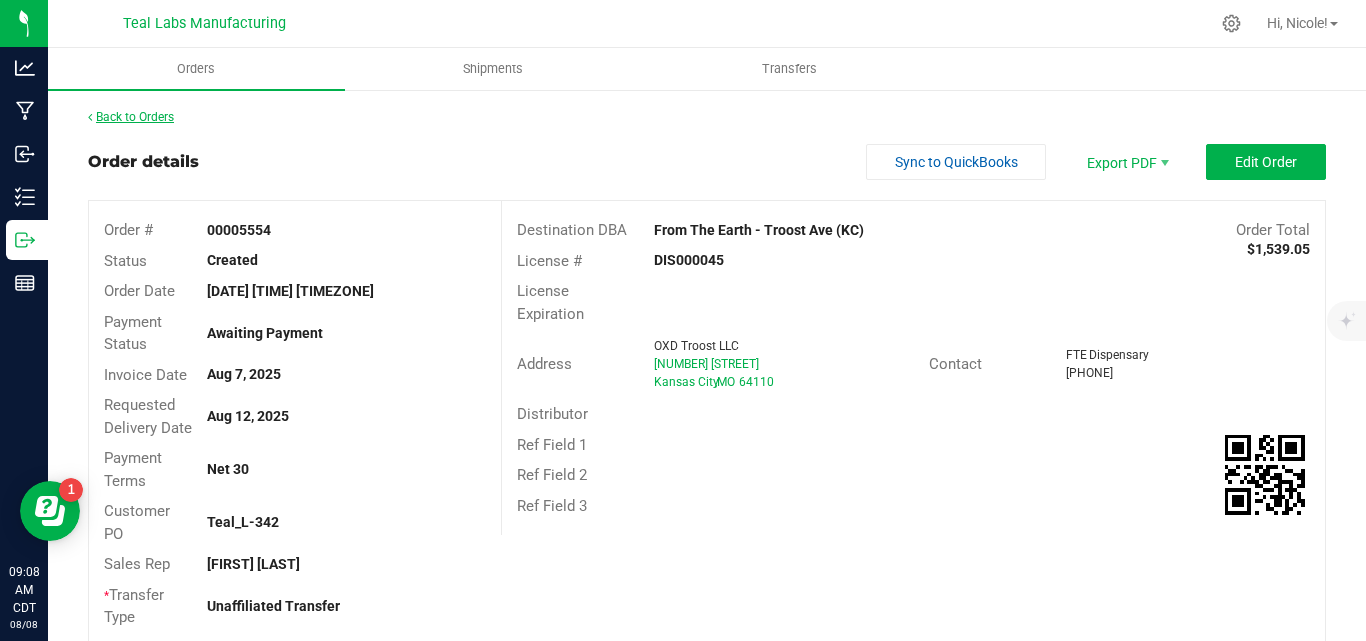 click on "Back to Orders" at bounding box center (131, 117) 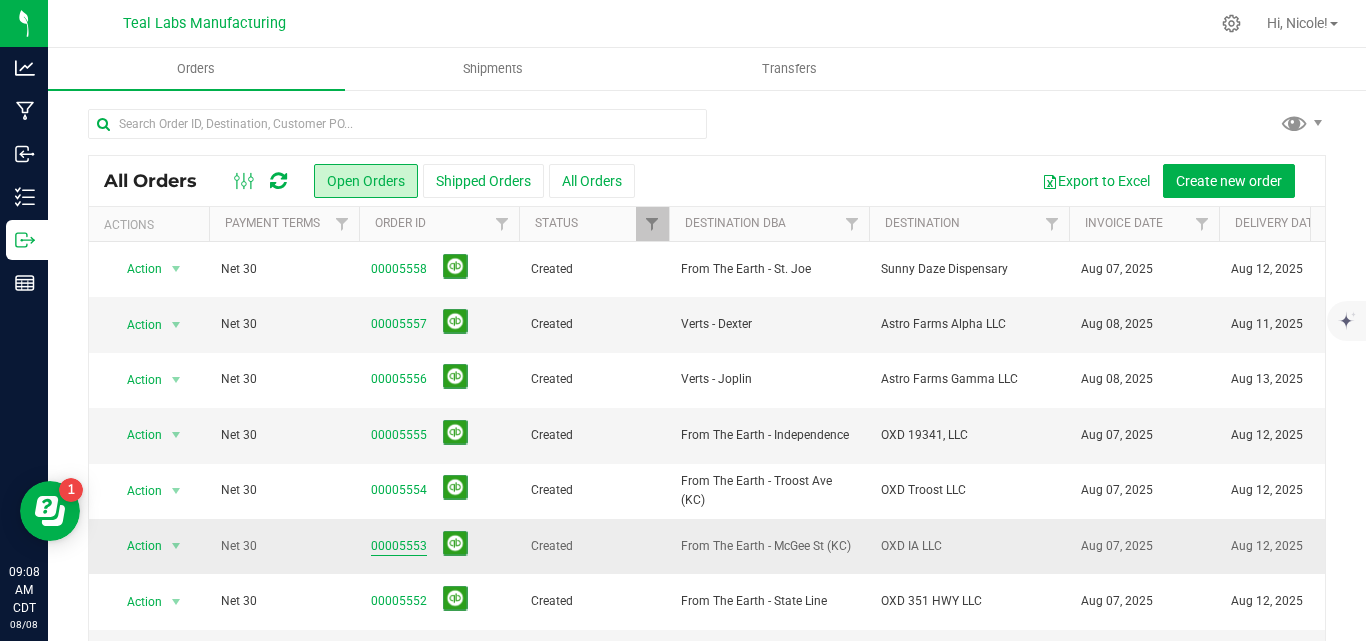click on "00005553" at bounding box center [399, 546] 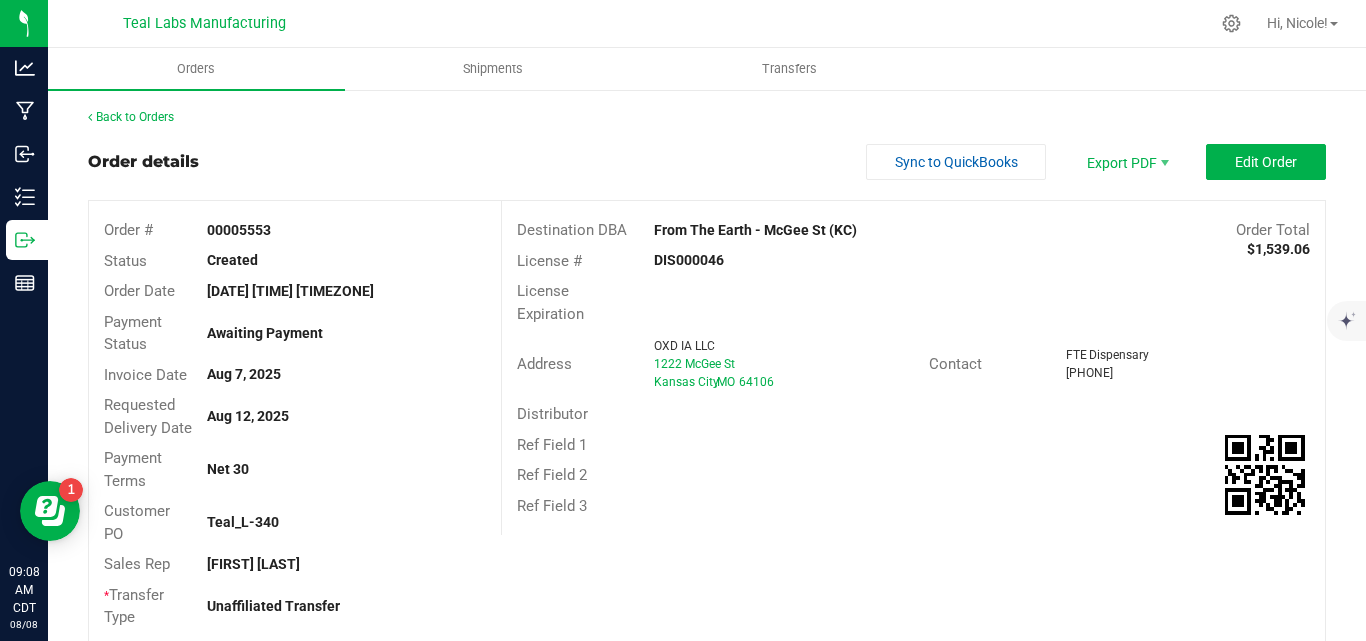 drag, startPoint x: 863, startPoint y: 235, endPoint x: 649, endPoint y: 235, distance: 214 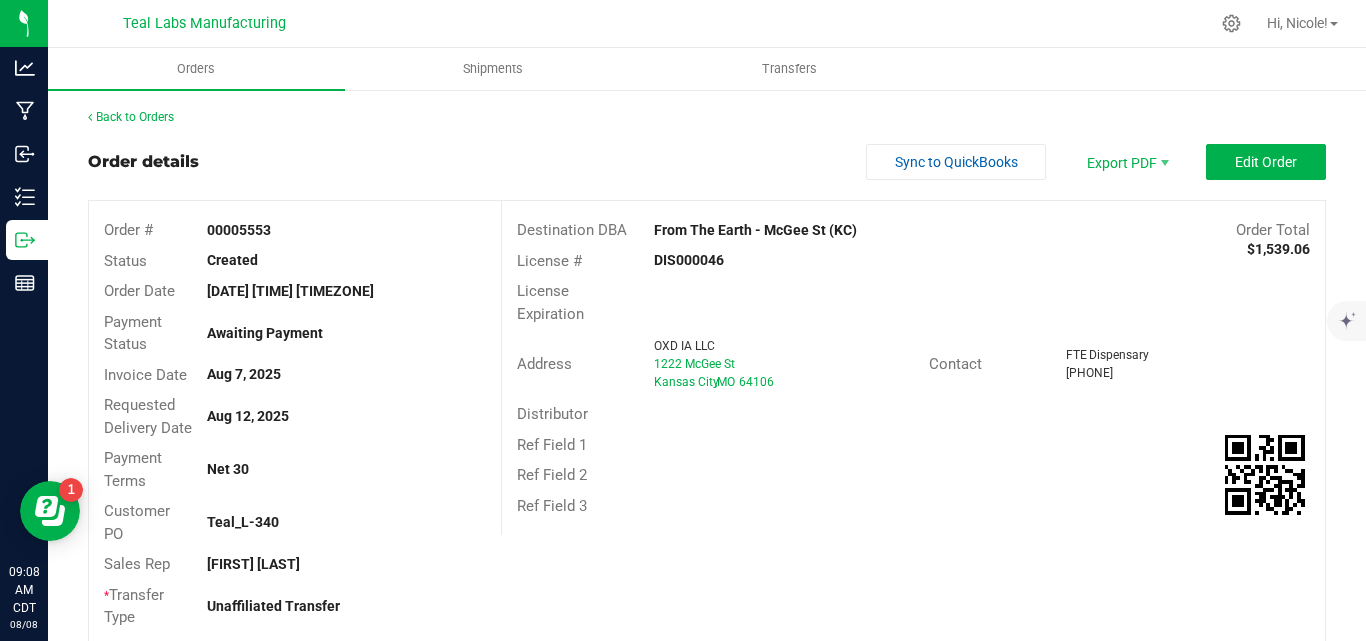 click on "From The Earth - McGee St (KC)" at bounding box center [810, 230] 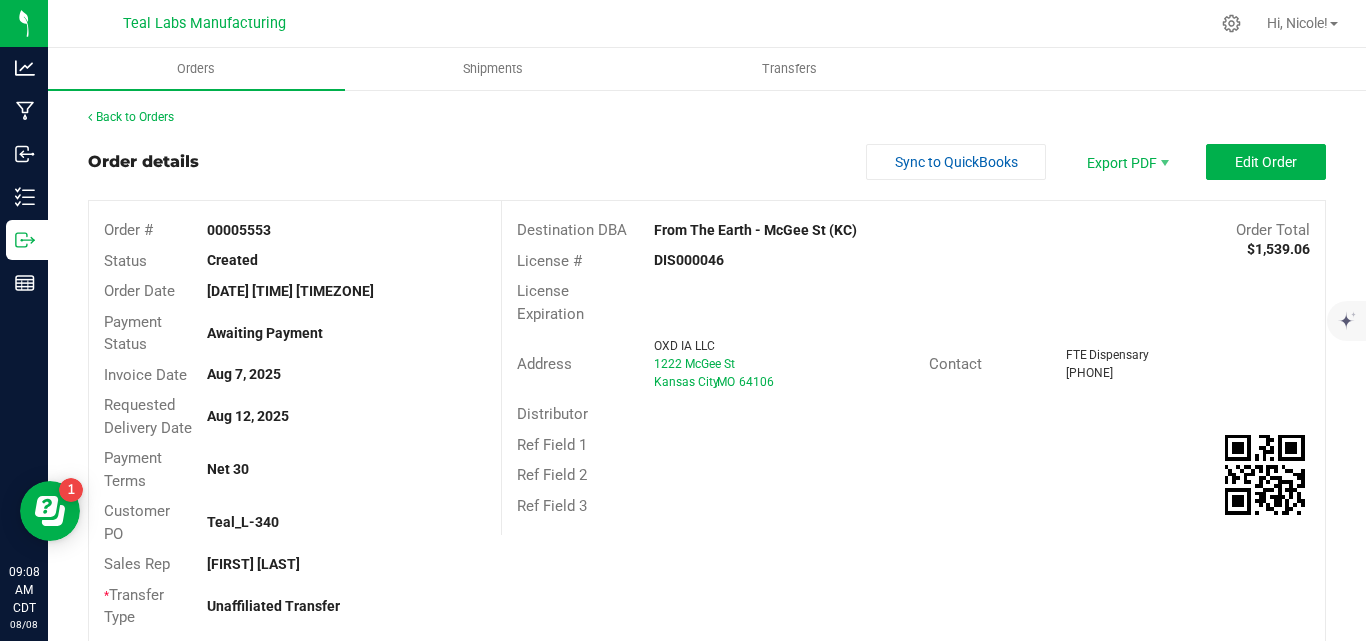 copy on "From The Earth - McGee St (KC)" 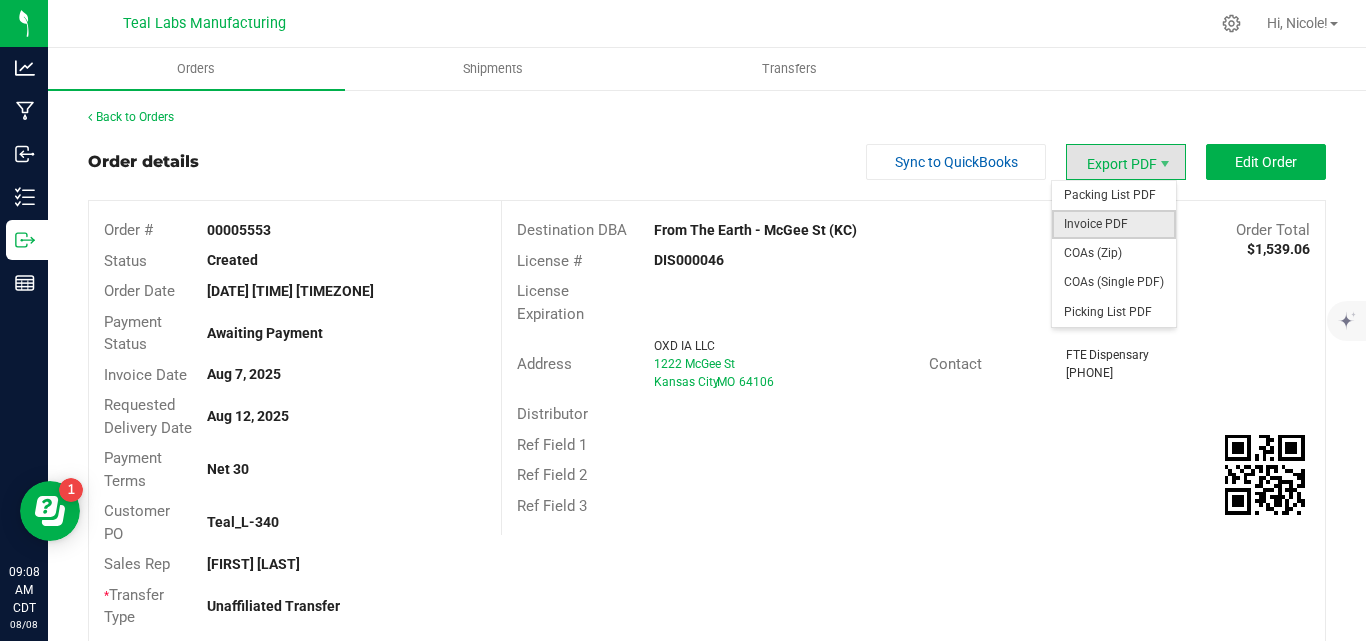 click on "Invoice PDF" at bounding box center [1114, 224] 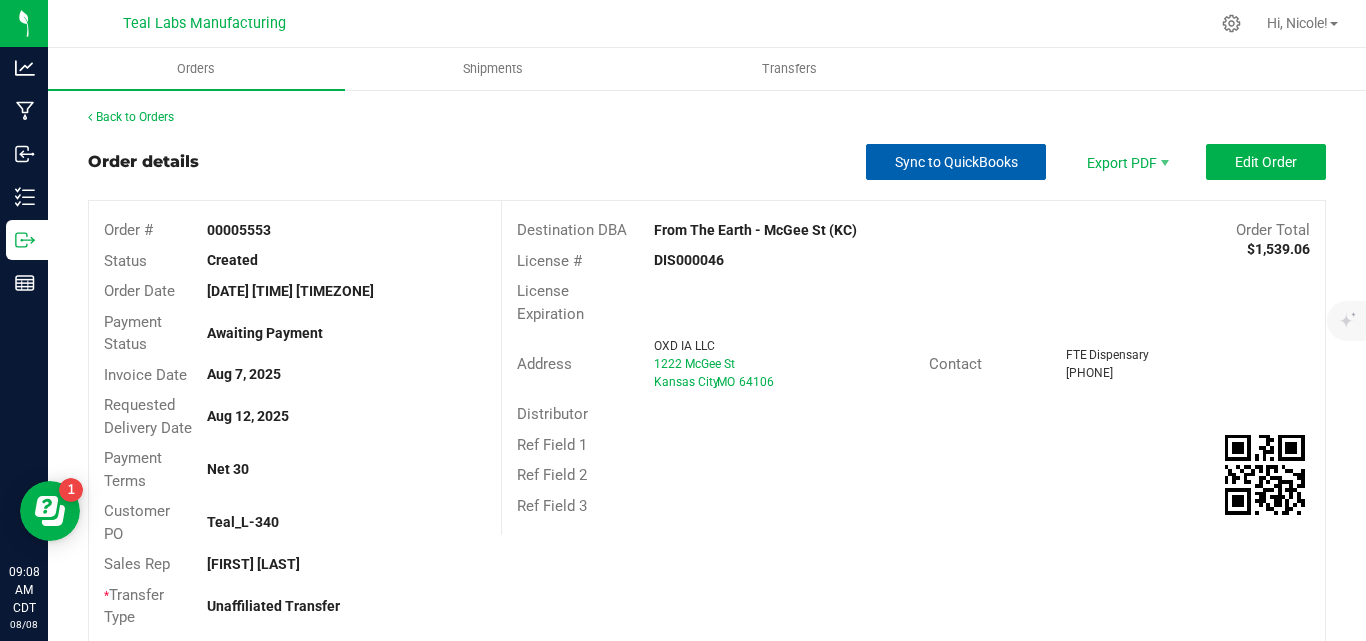 click on "Sync to QuickBooks" at bounding box center (956, 162) 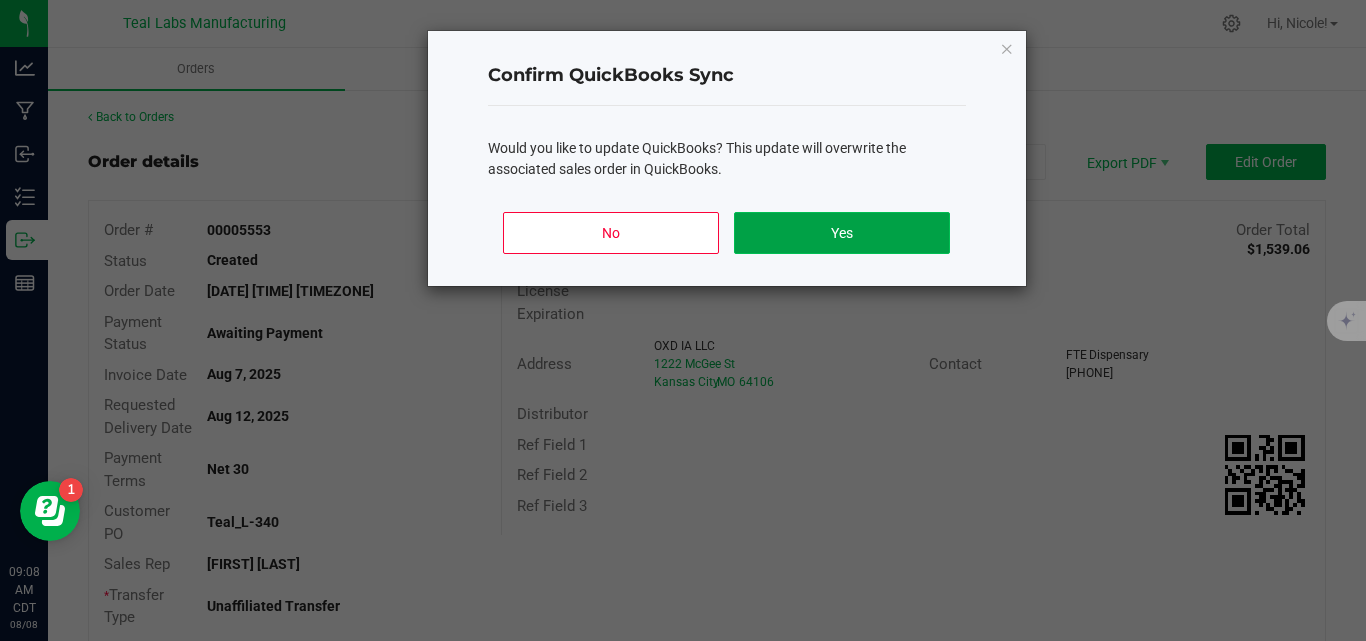 click on "Yes" 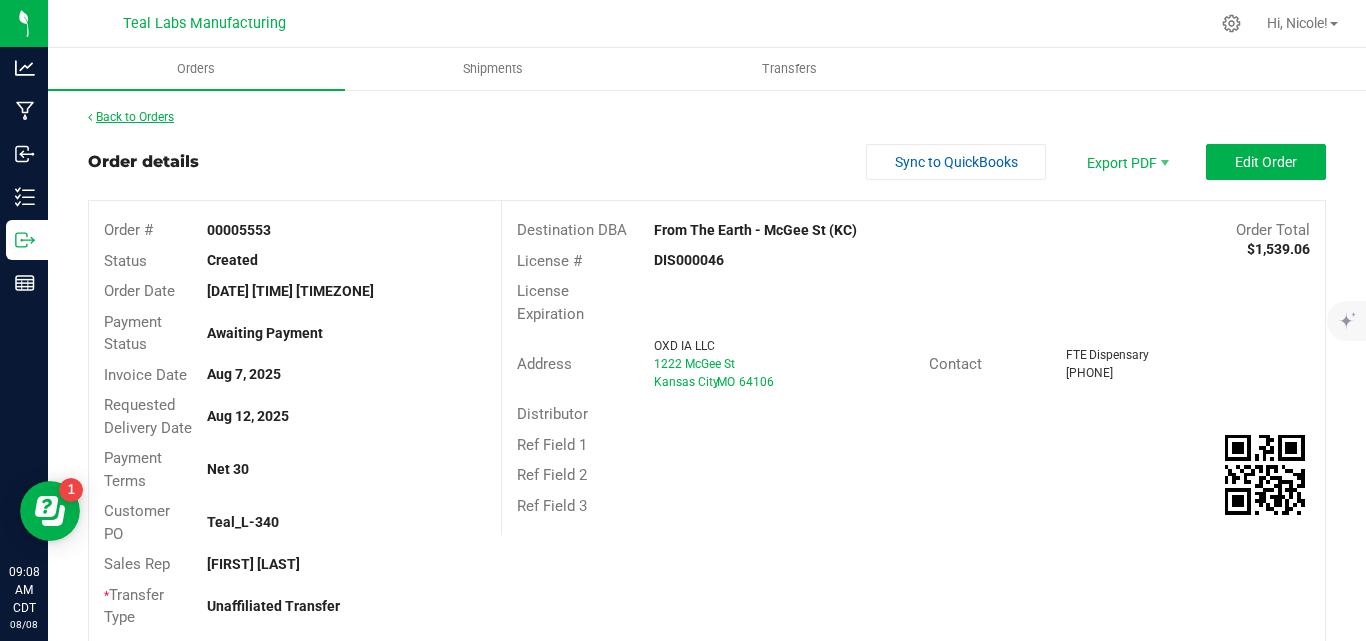 click on "Back to Orders" at bounding box center [131, 117] 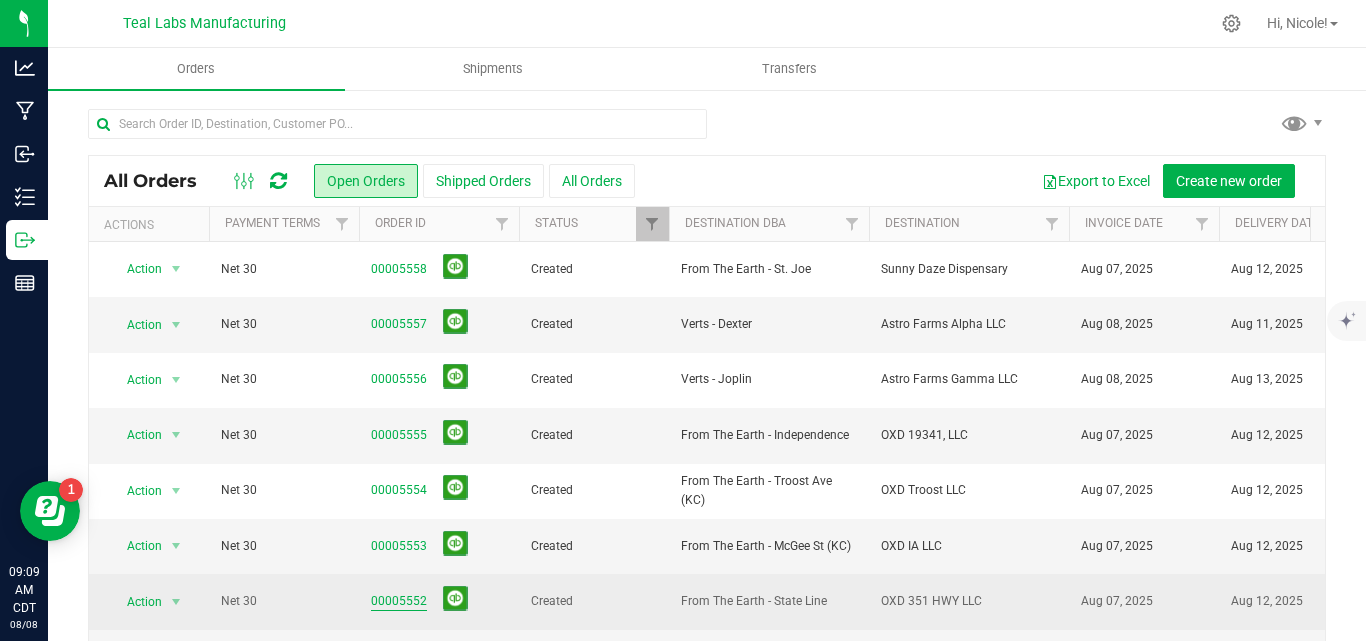 click on "00005552" at bounding box center [399, 601] 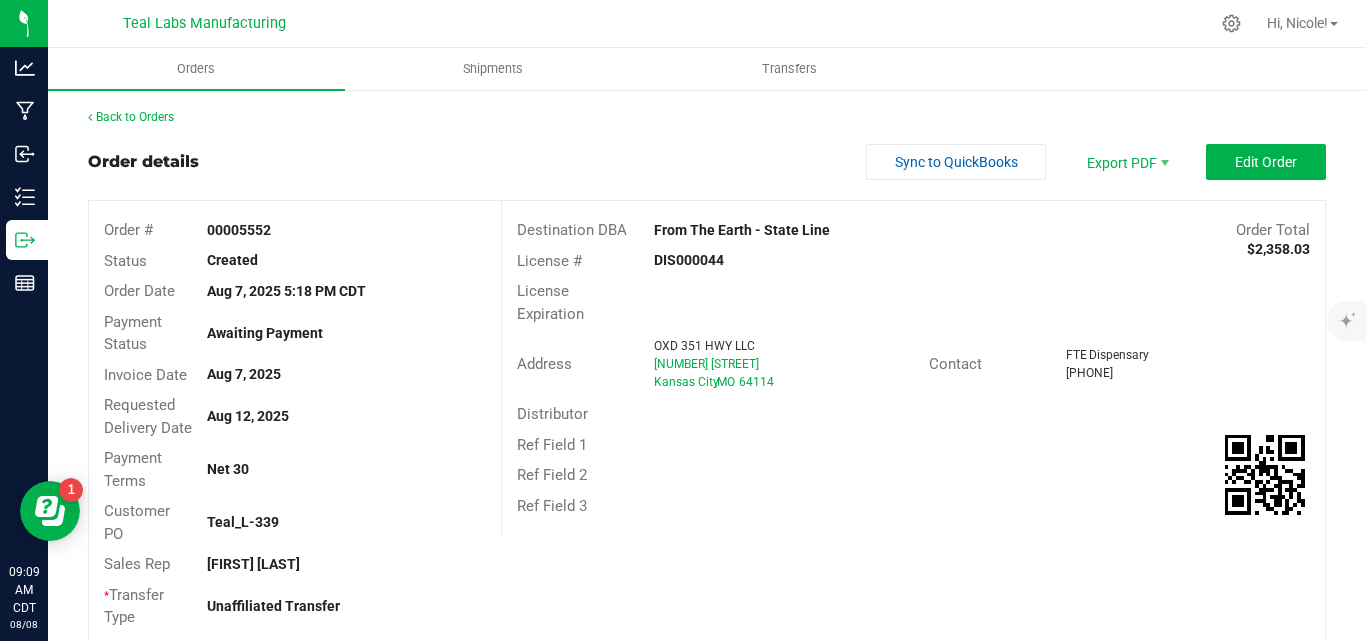 drag, startPoint x: 826, startPoint y: 234, endPoint x: 636, endPoint y: 226, distance: 190.16835 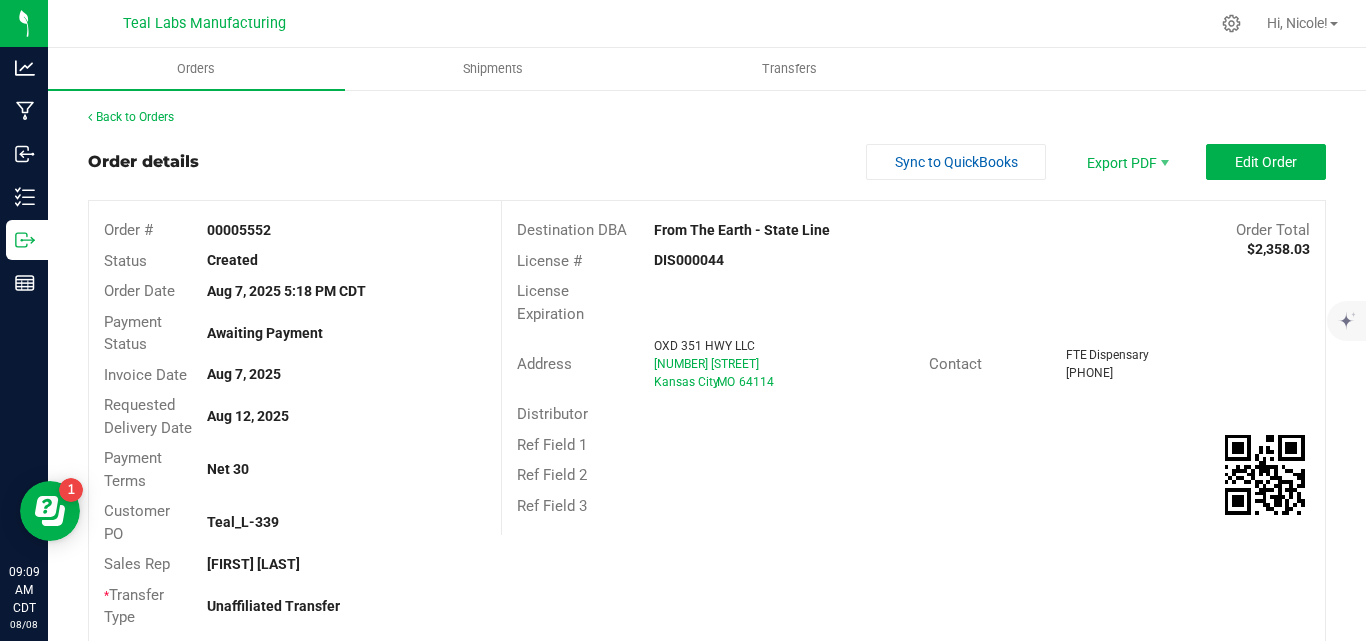 click on "From The Earth - State Line" at bounding box center [810, 230] 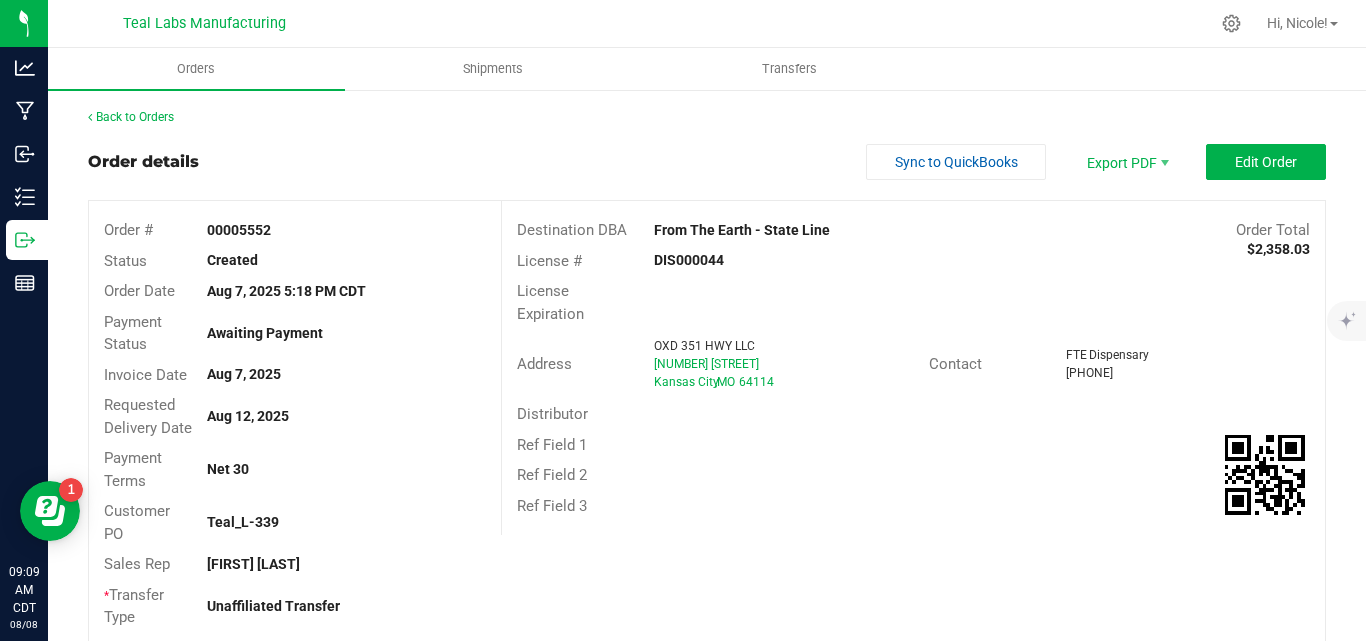 copy on "From The Earth - State Line" 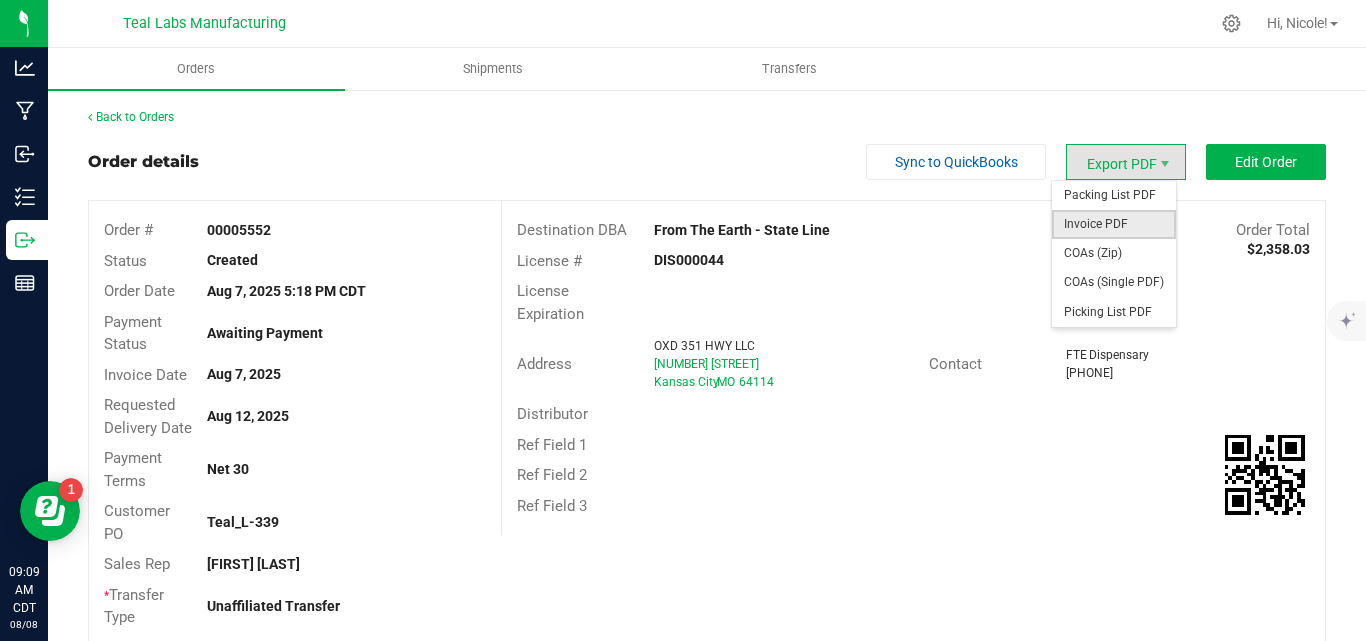 click on "Invoice PDF" at bounding box center [1114, 224] 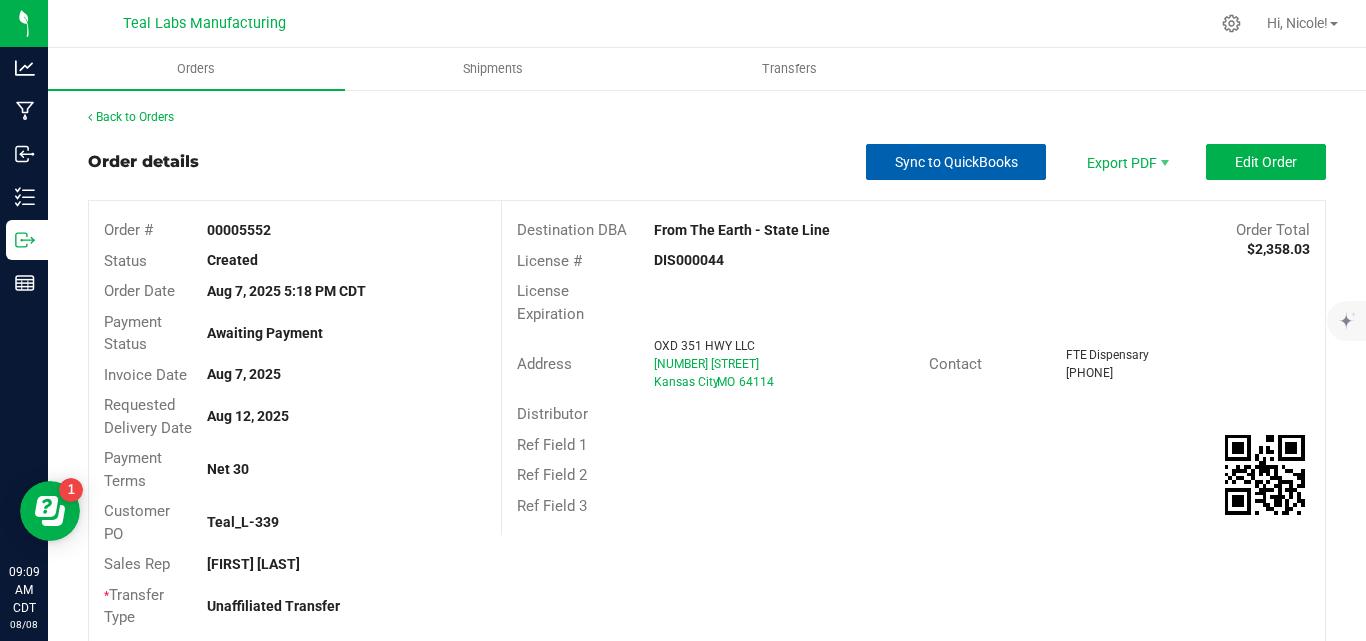 click on "Sync to QuickBooks" at bounding box center [956, 162] 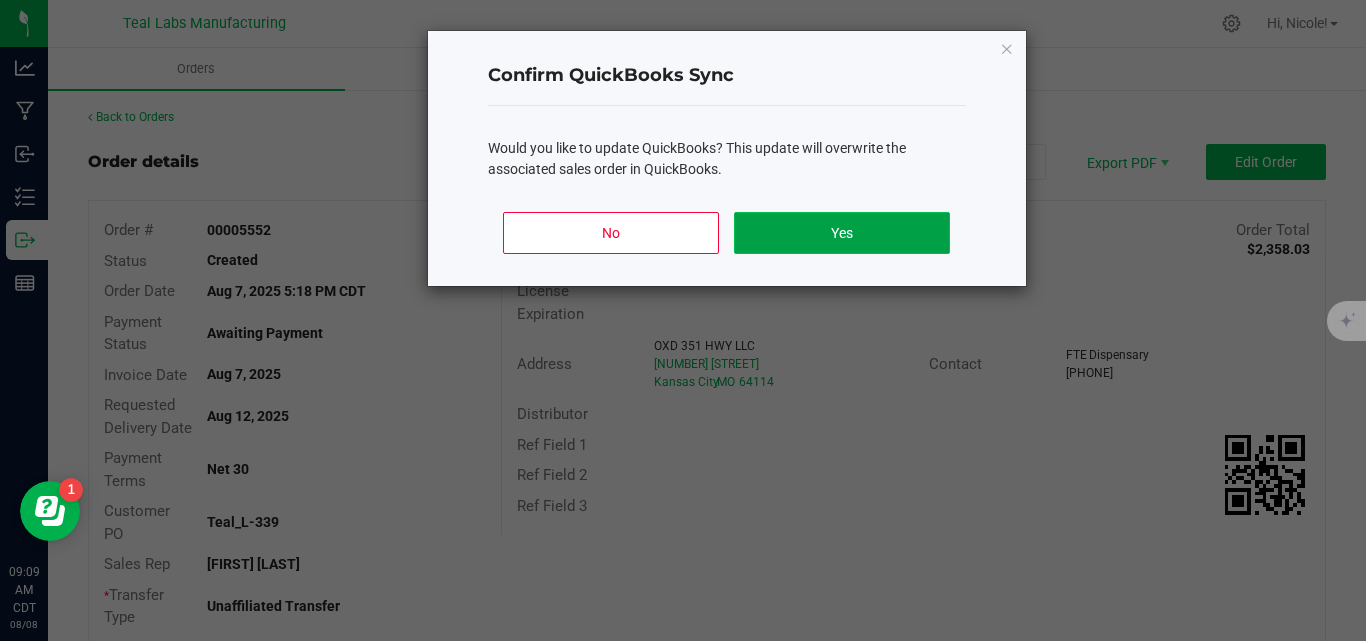 click on "Yes" 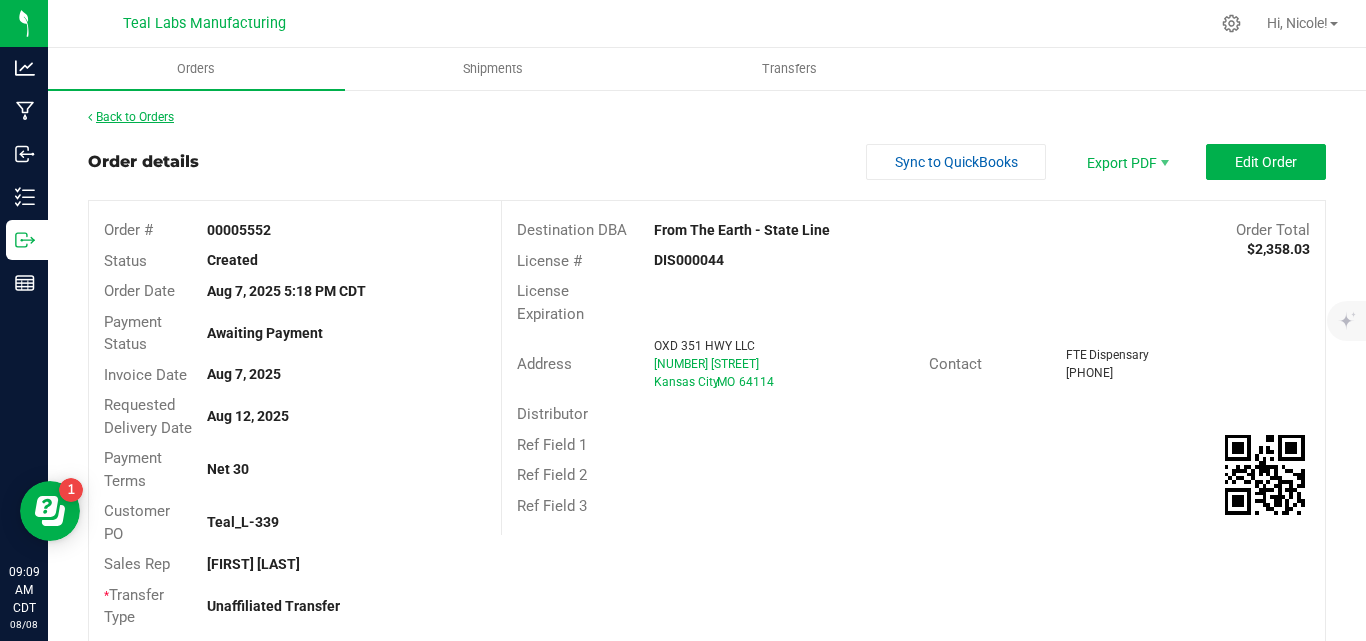 click on "Back to Orders" at bounding box center [131, 117] 